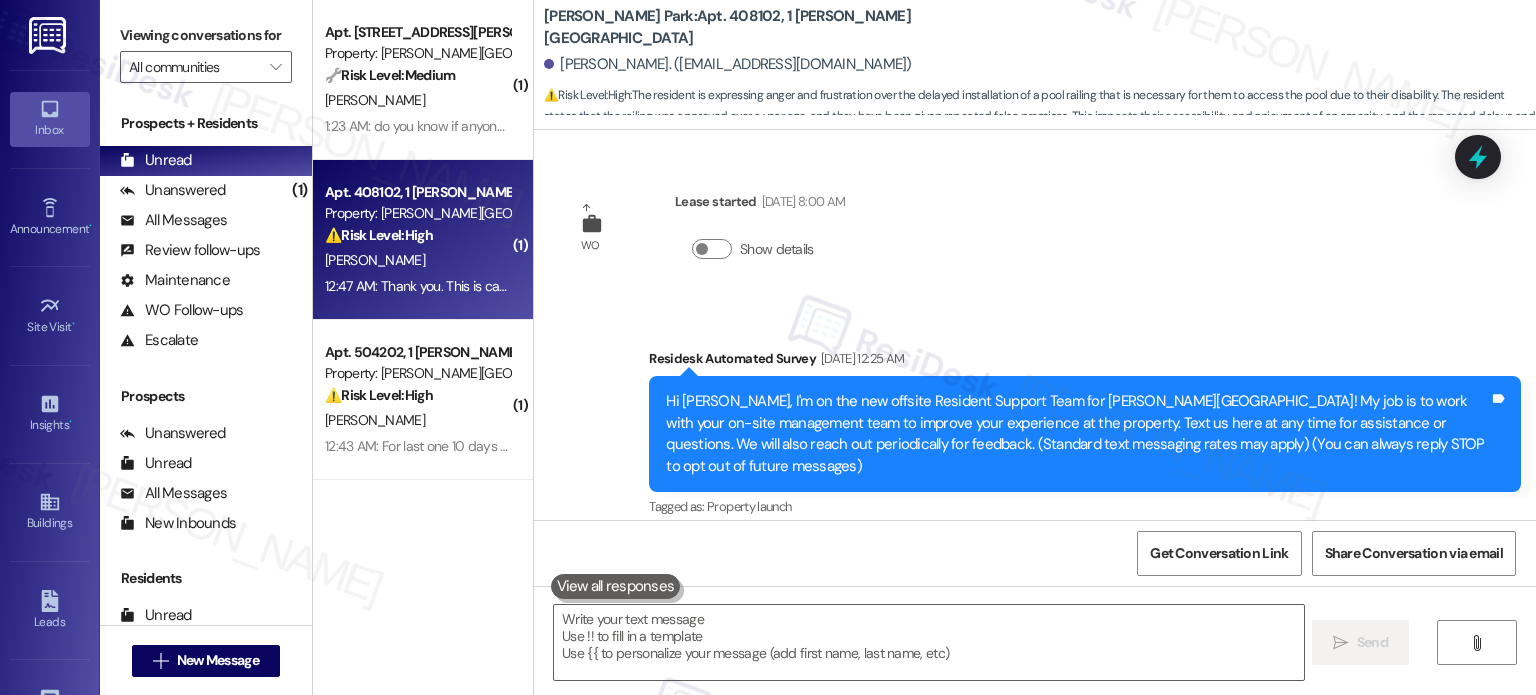 scroll, scrollTop: 0, scrollLeft: 0, axis: both 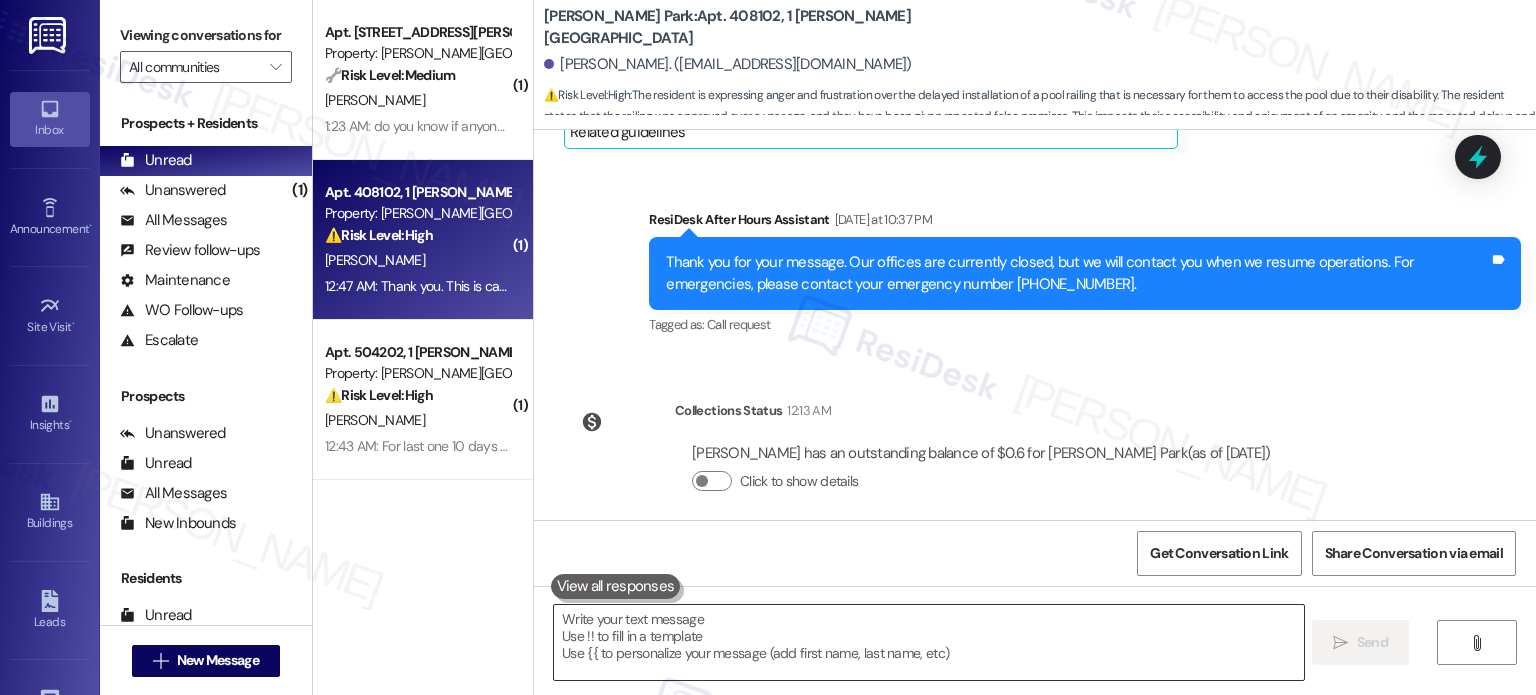 click at bounding box center (928, 642) 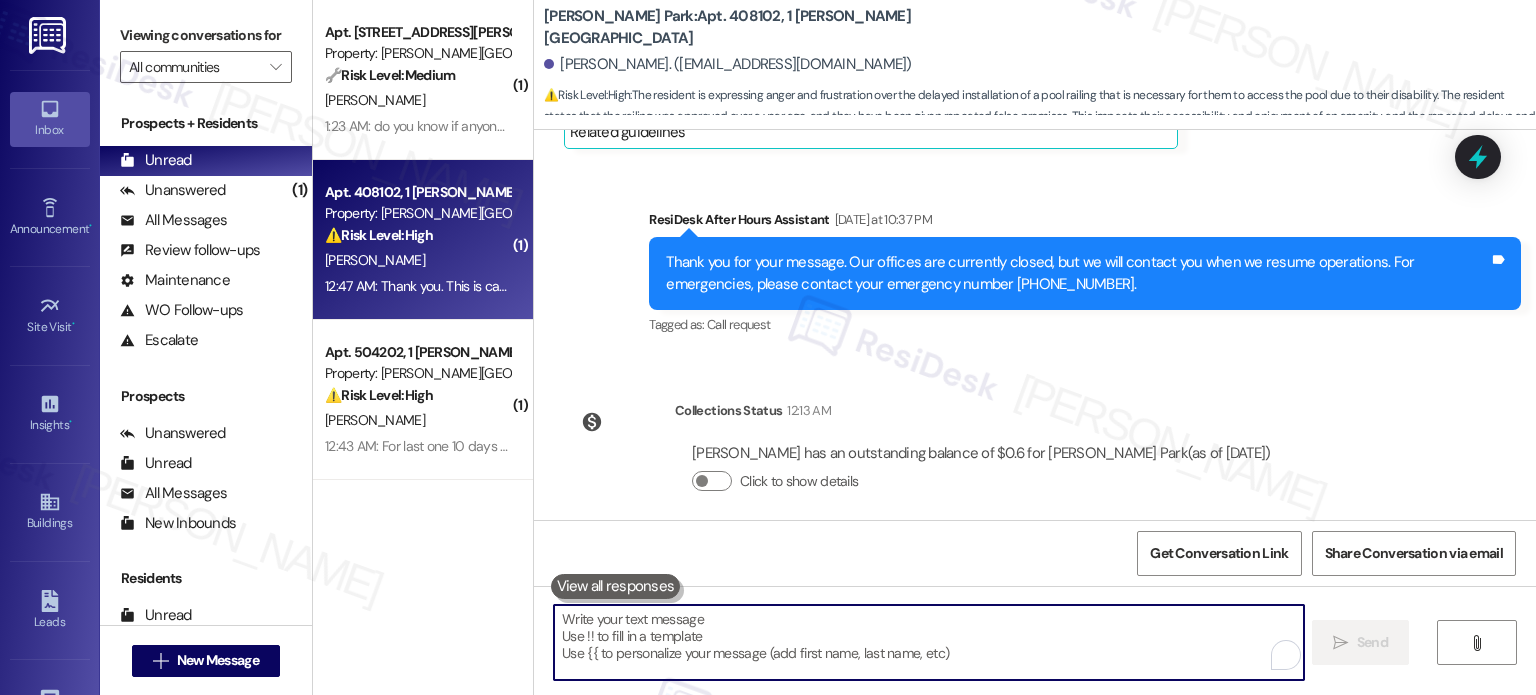 paste on "You're welcome! Feel free to contact me if anything pops up!" 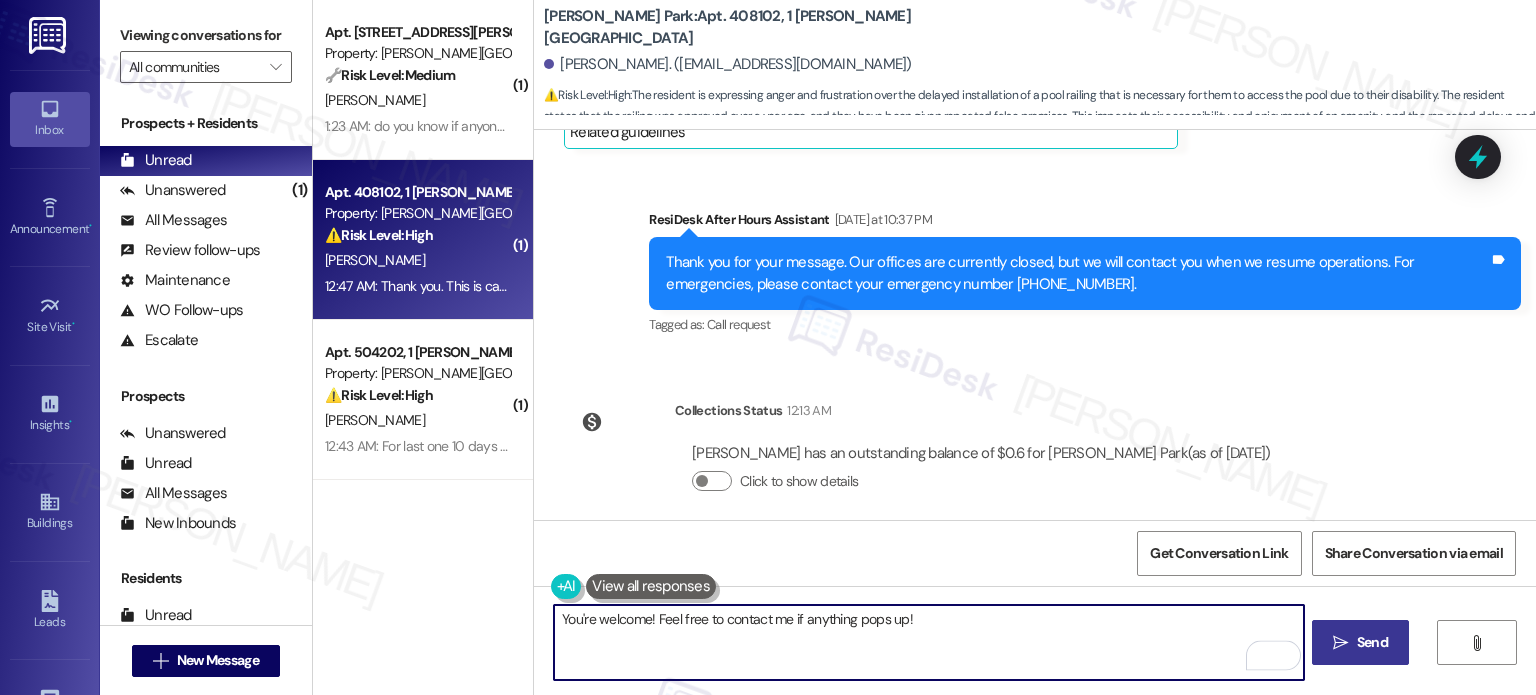 type on "You're welcome! Feel free to contact me if anything pops up!" 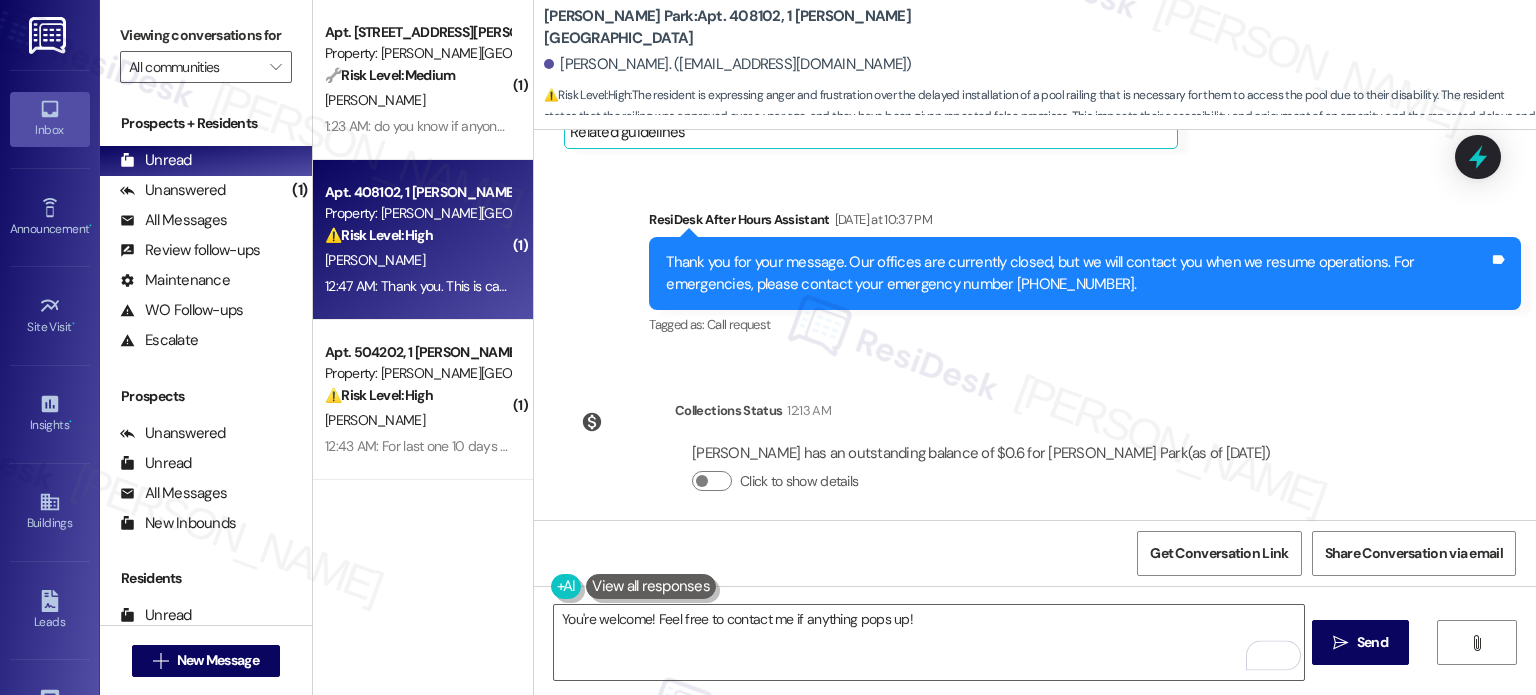 click on " Send" at bounding box center [1360, 642] 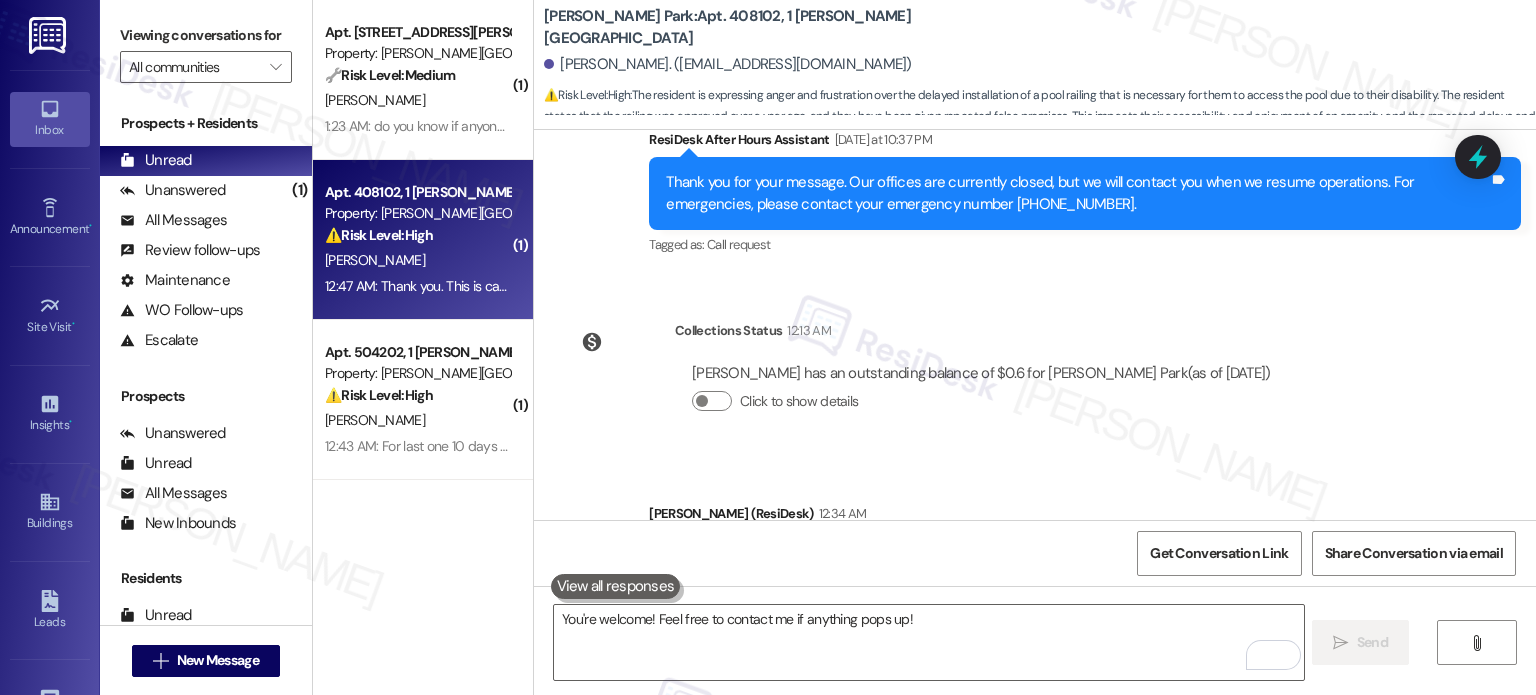 scroll, scrollTop: 69611, scrollLeft: 0, axis: vertical 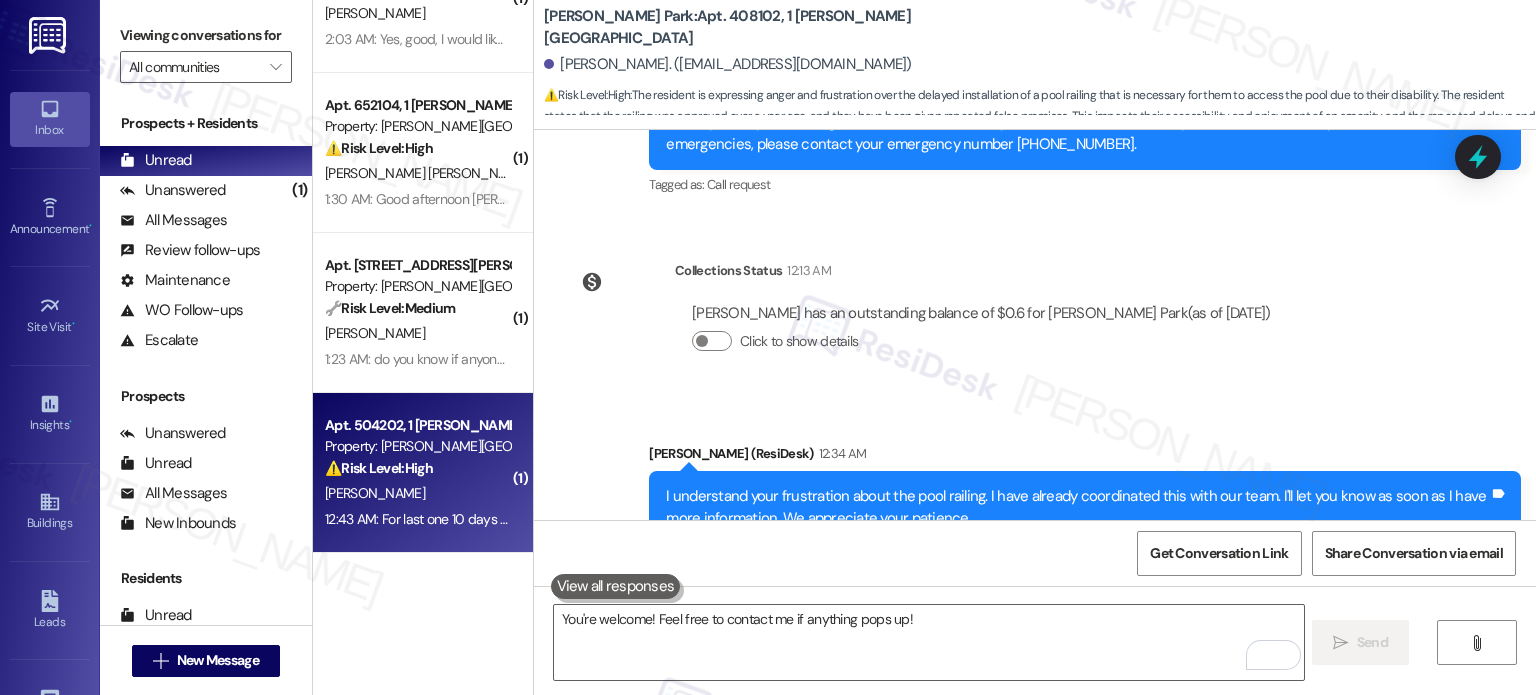 click on "[PERSON_NAME]" at bounding box center [417, 493] 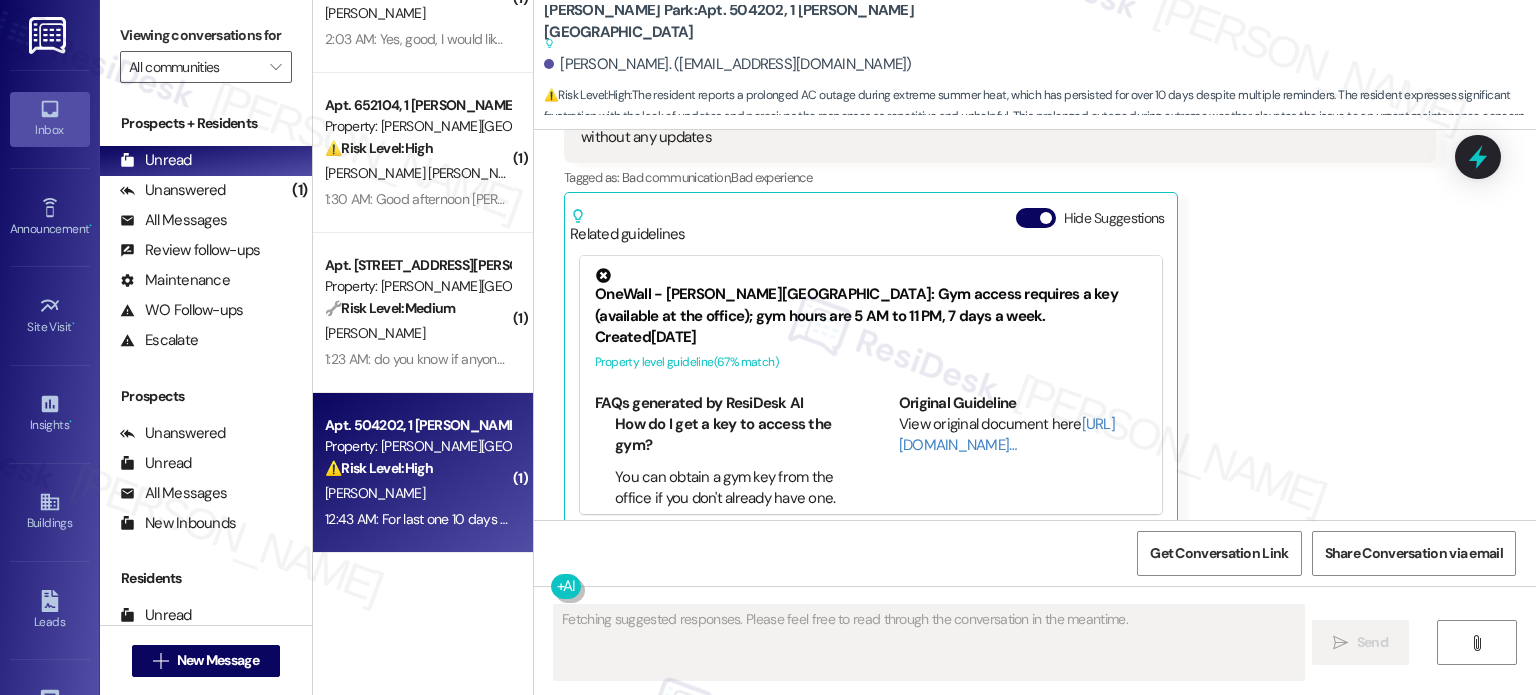 scroll, scrollTop: 12966, scrollLeft: 0, axis: vertical 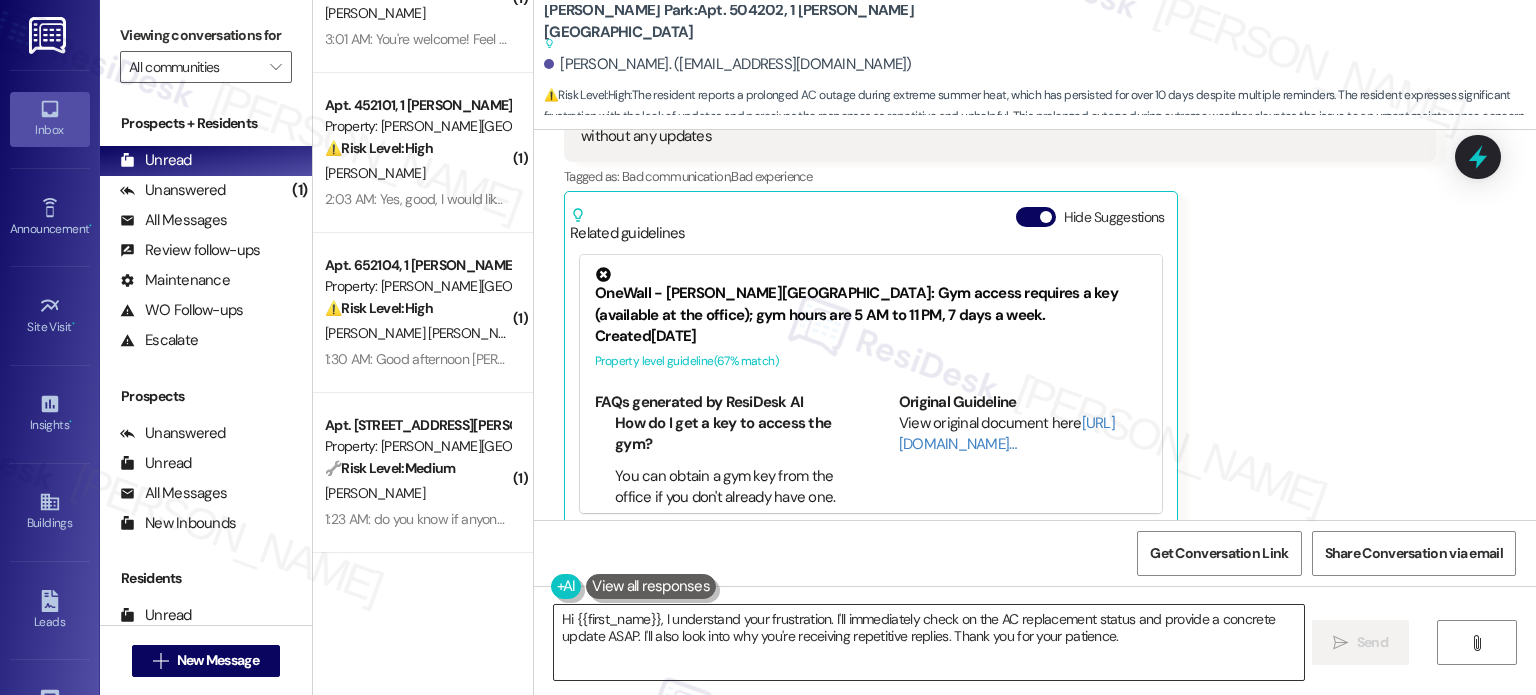 click on "Hi {{first_name}}, I understand your frustration. I'll immediately check on the AC replacement status and provide a concrete update ASAP. I'll also look into why you're receiving repetitive replies. Thank you for your patience." at bounding box center (928, 642) 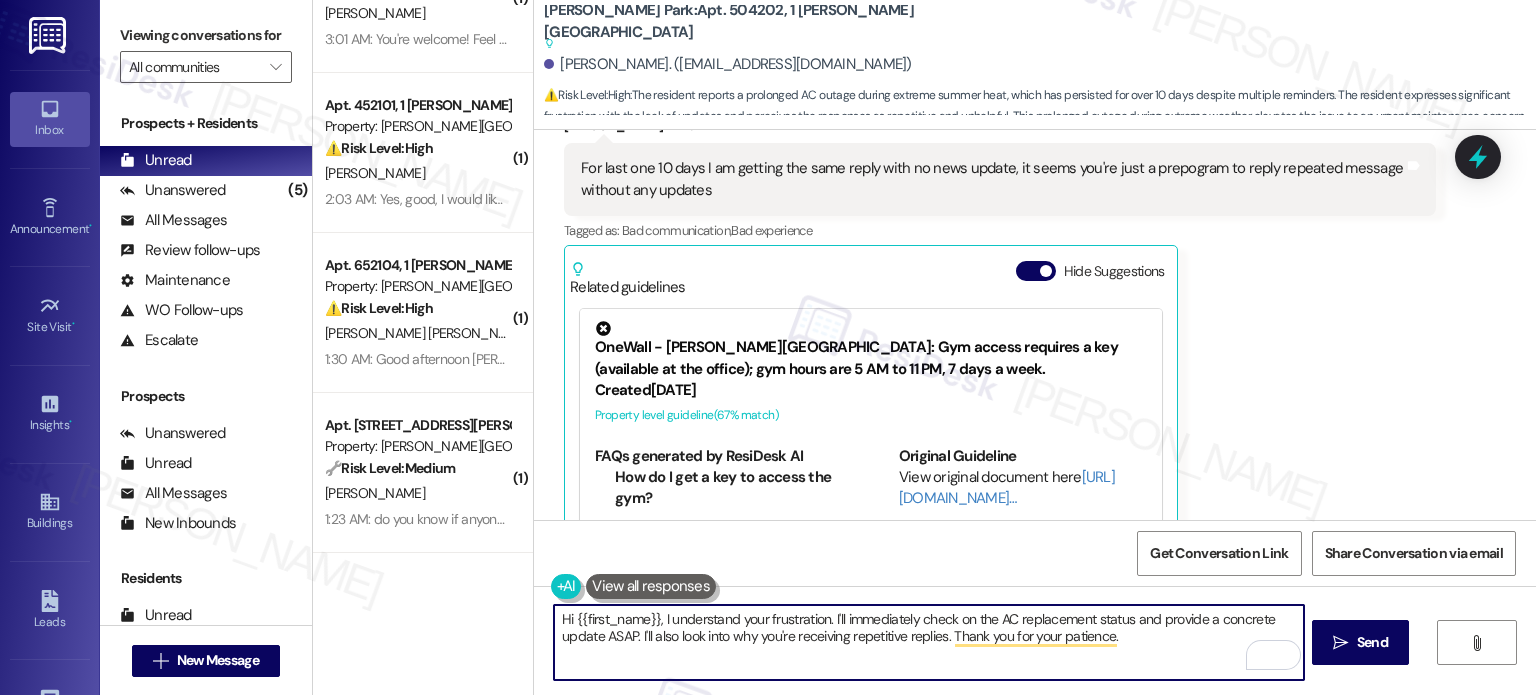 scroll, scrollTop: 12966, scrollLeft: 0, axis: vertical 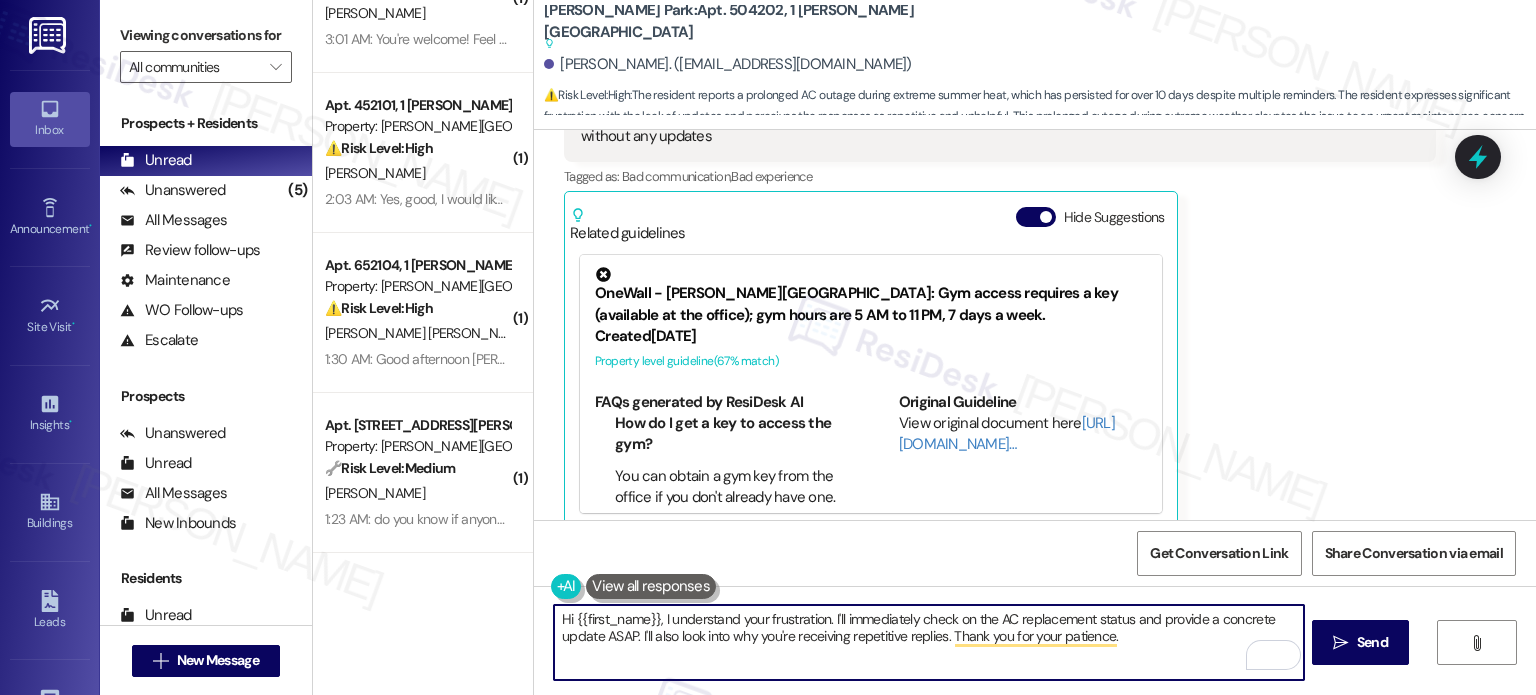 click on "Hi {{first_name}}, I understand your frustration. I'll immediately check on the AC replacement status and provide a concrete update ASAP. I'll also look into why you're receiving repetitive replies. Thank you for your patience." at bounding box center [928, 642] 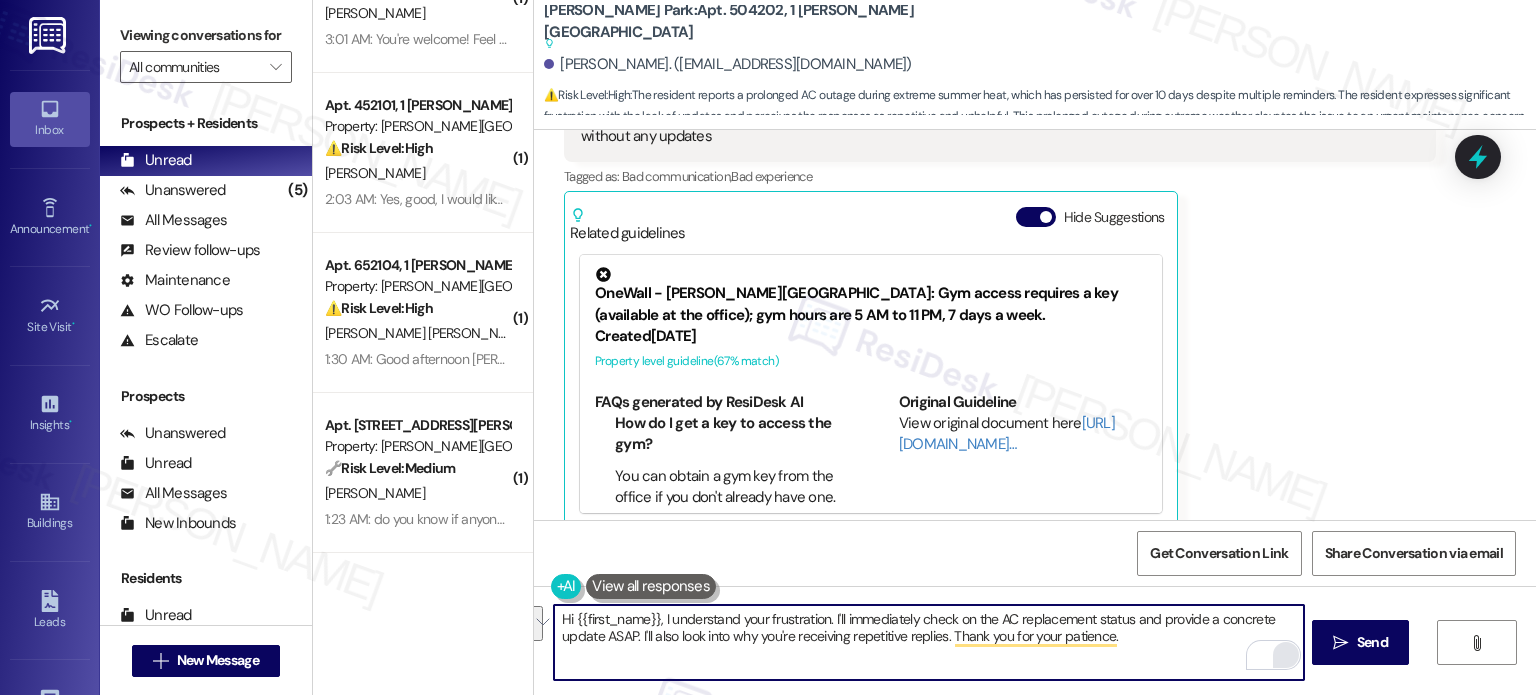 drag, startPoint x: 822, startPoint y: 616, endPoint x: 1268, endPoint y: 643, distance: 446.81653 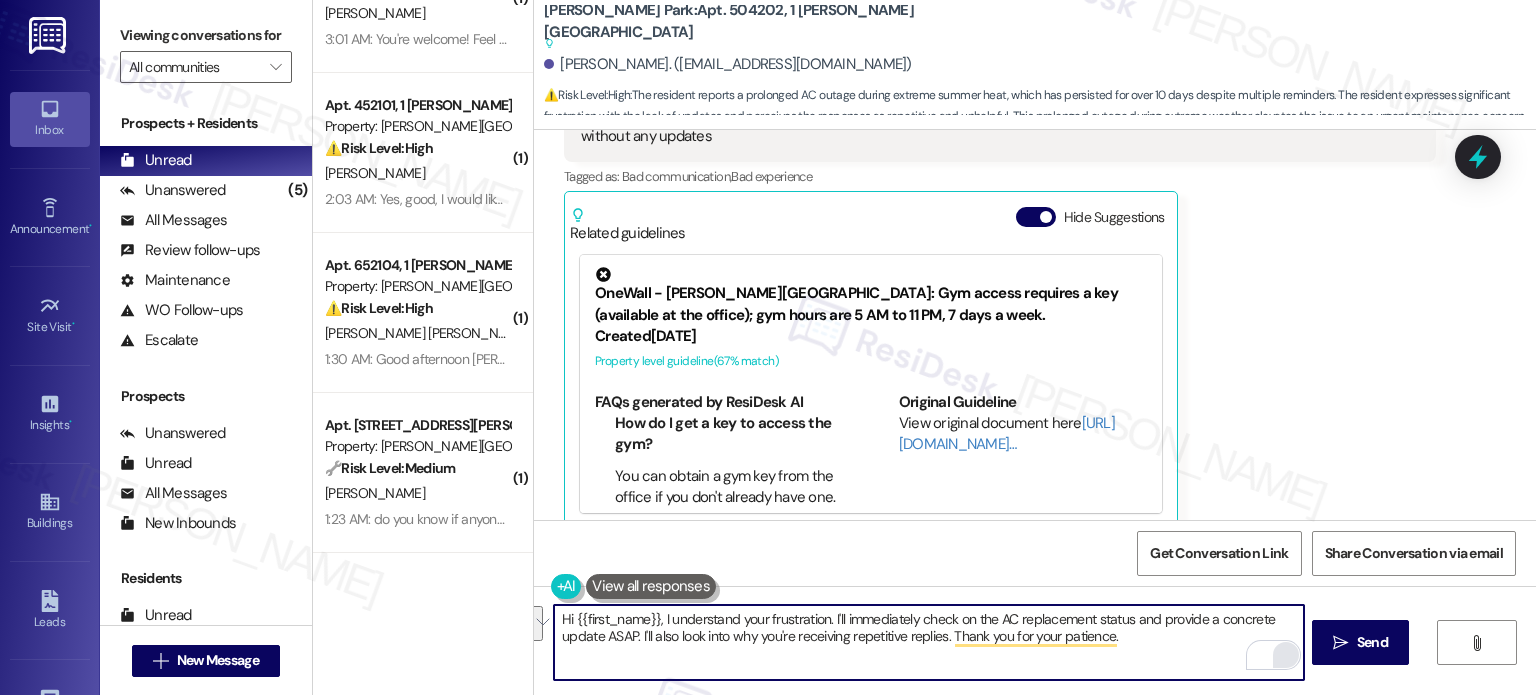 click on "Hi {{first_name}}, I understand your frustration. I'll immediately check on the AC replacement status and provide a concrete update ASAP. I'll also look into why you're receiving repetitive replies. Thank you for your patience." at bounding box center (928, 642) 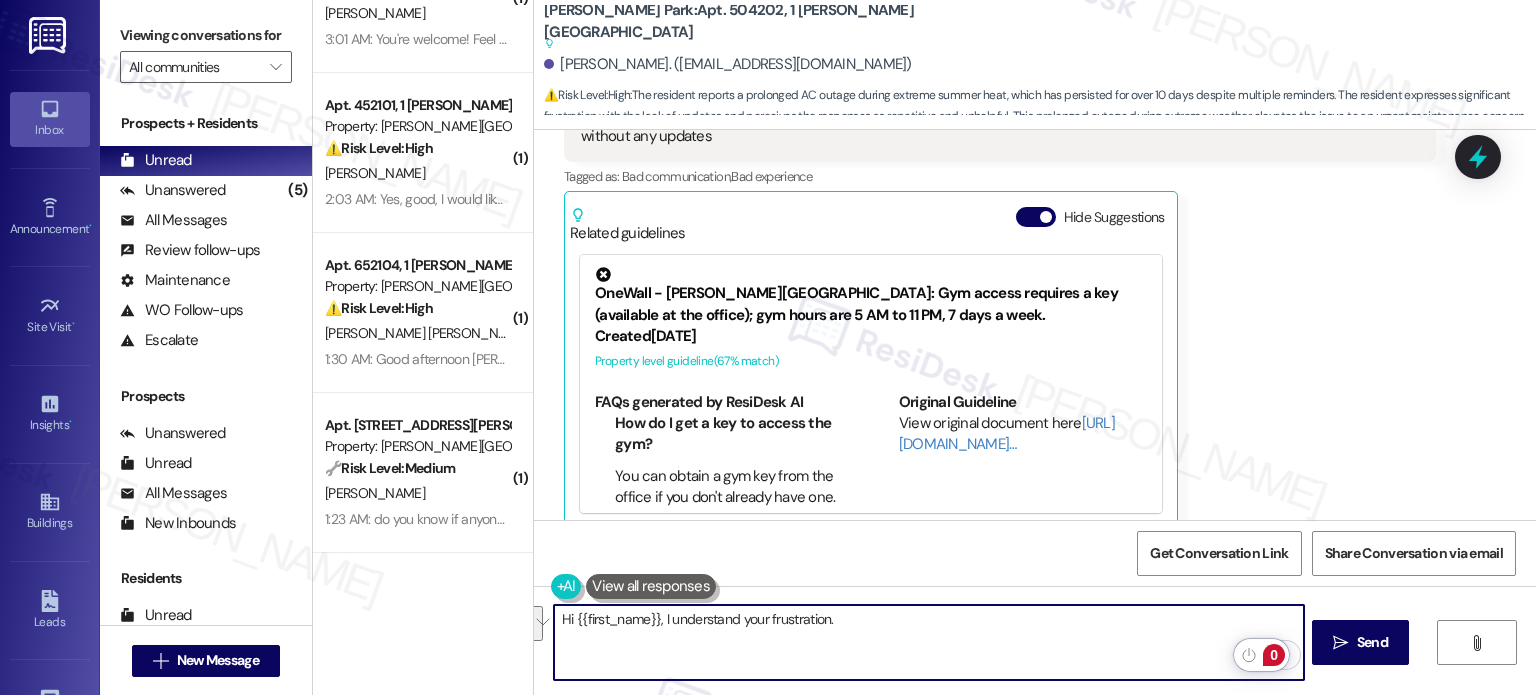 paste on "I have already coordinated this with our team and have not received a response yet." 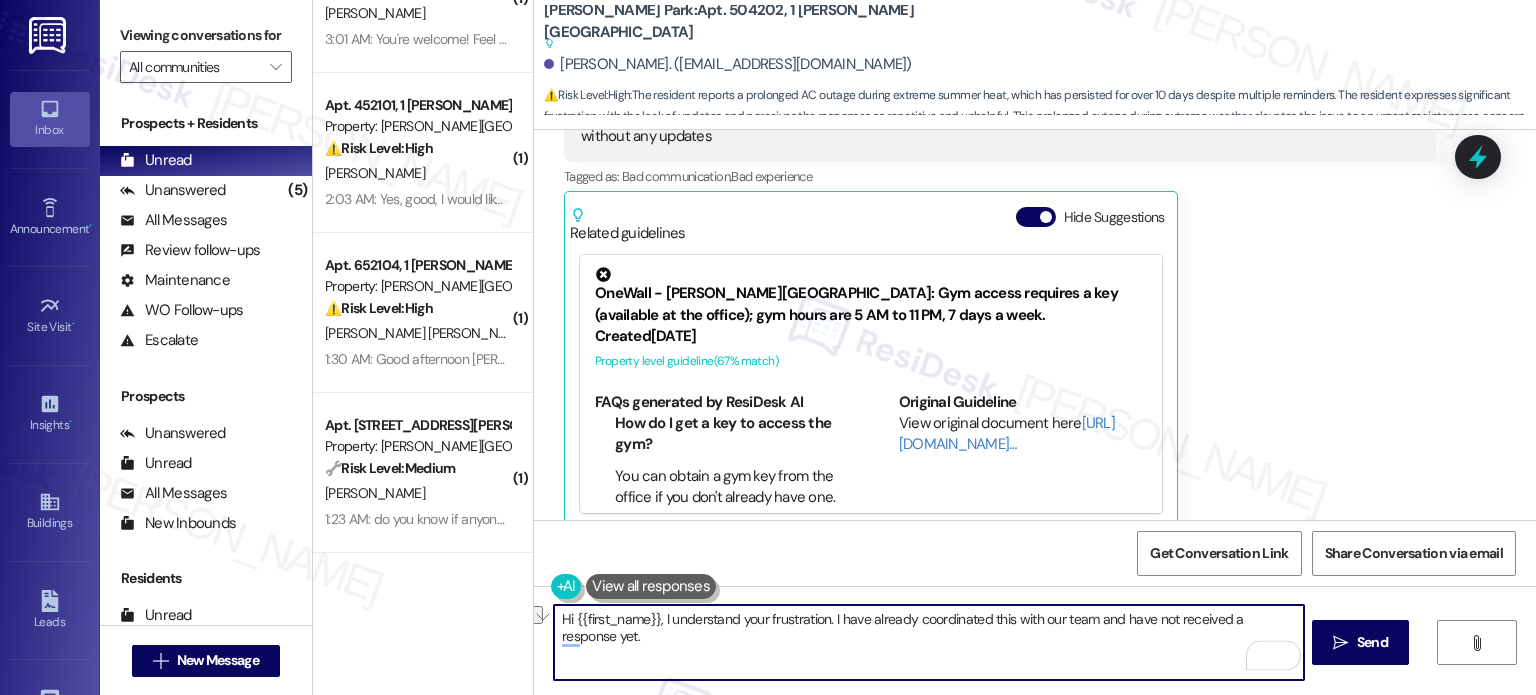drag, startPoint x: 652, startPoint y: 616, endPoint x: 448, endPoint y: 615, distance: 204.00246 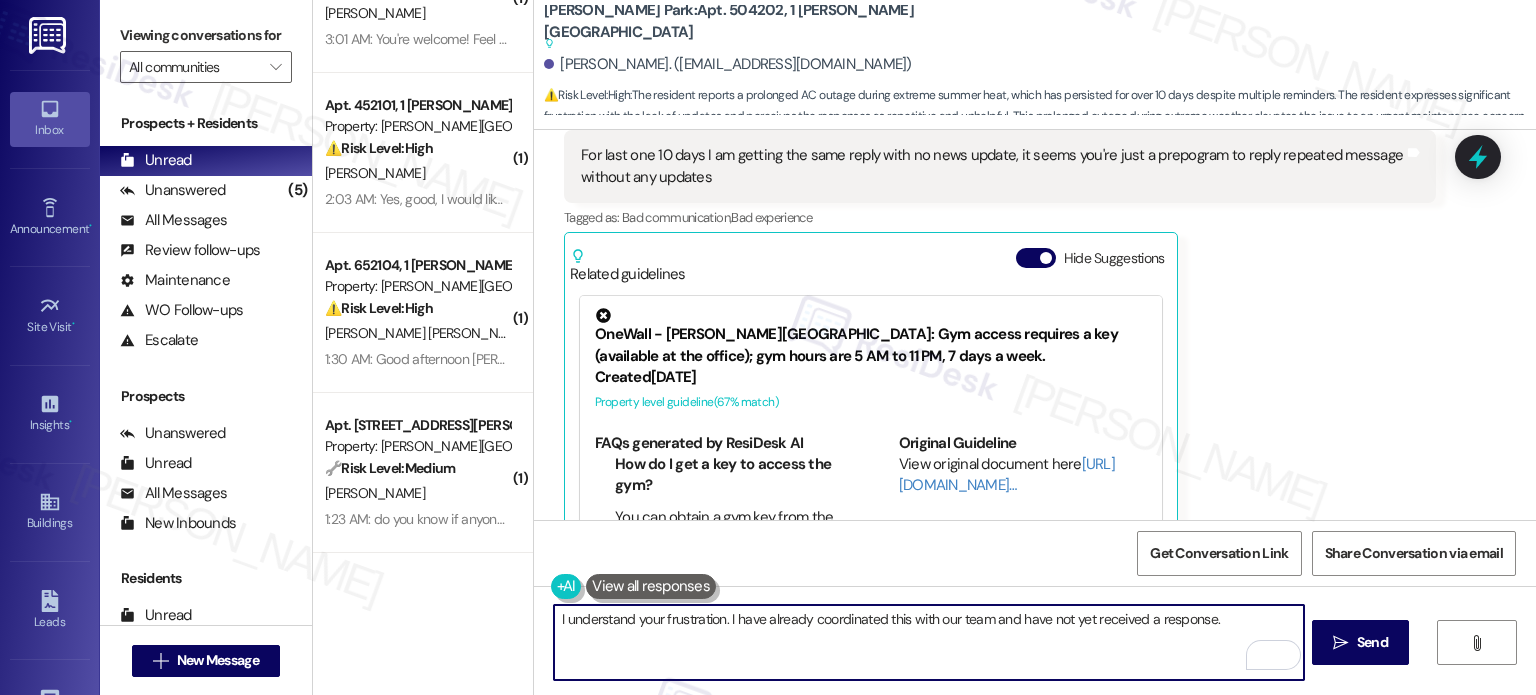 scroll, scrollTop: 12966, scrollLeft: 0, axis: vertical 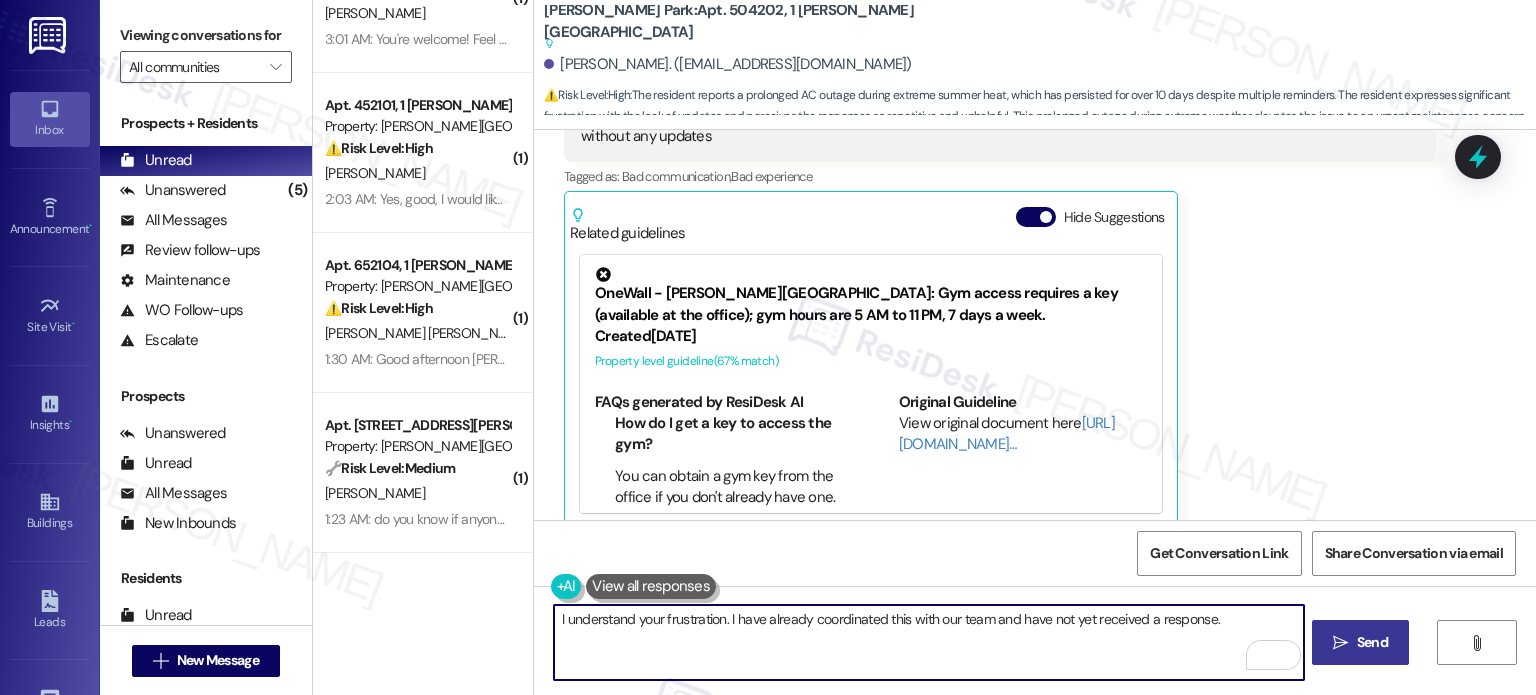 type on "I understand your frustration. I have already coordinated this with our team and have not yet received a response." 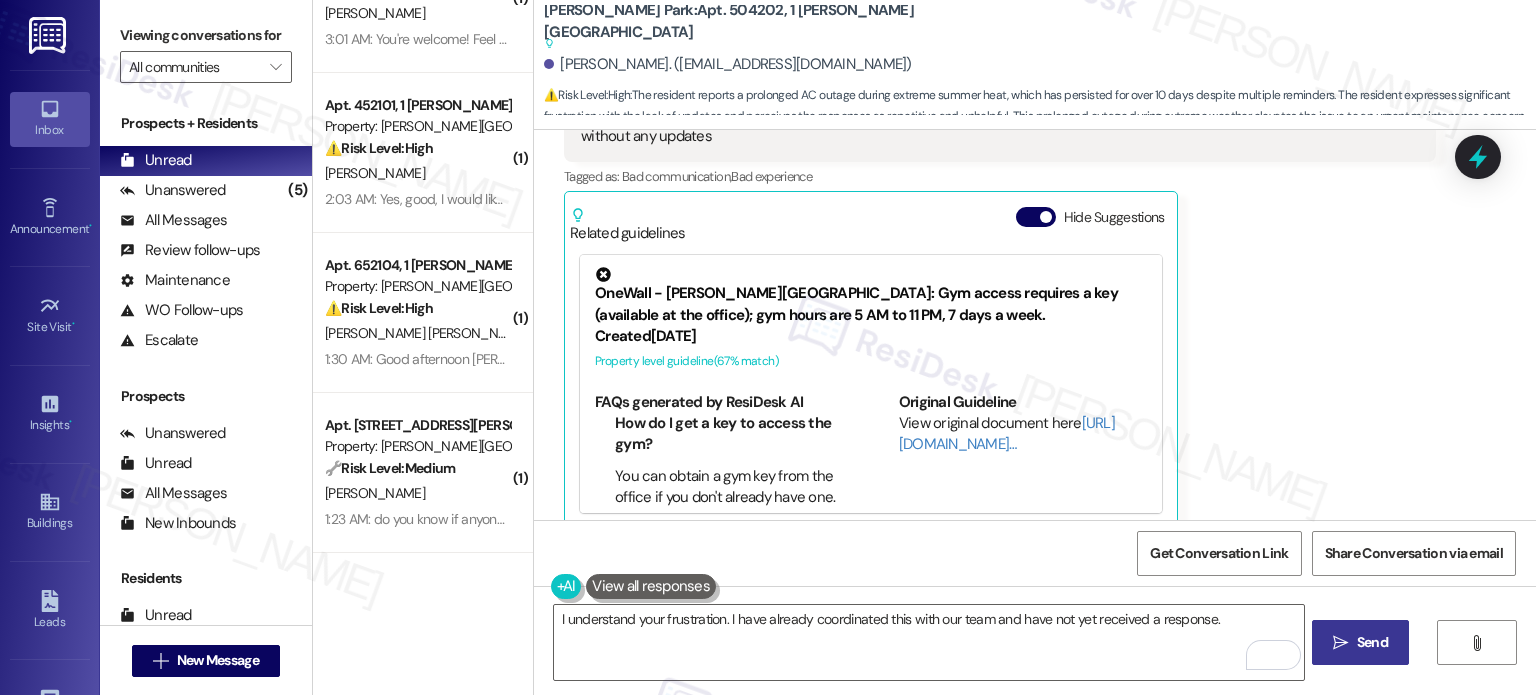 click on " Send" at bounding box center (1360, 642) 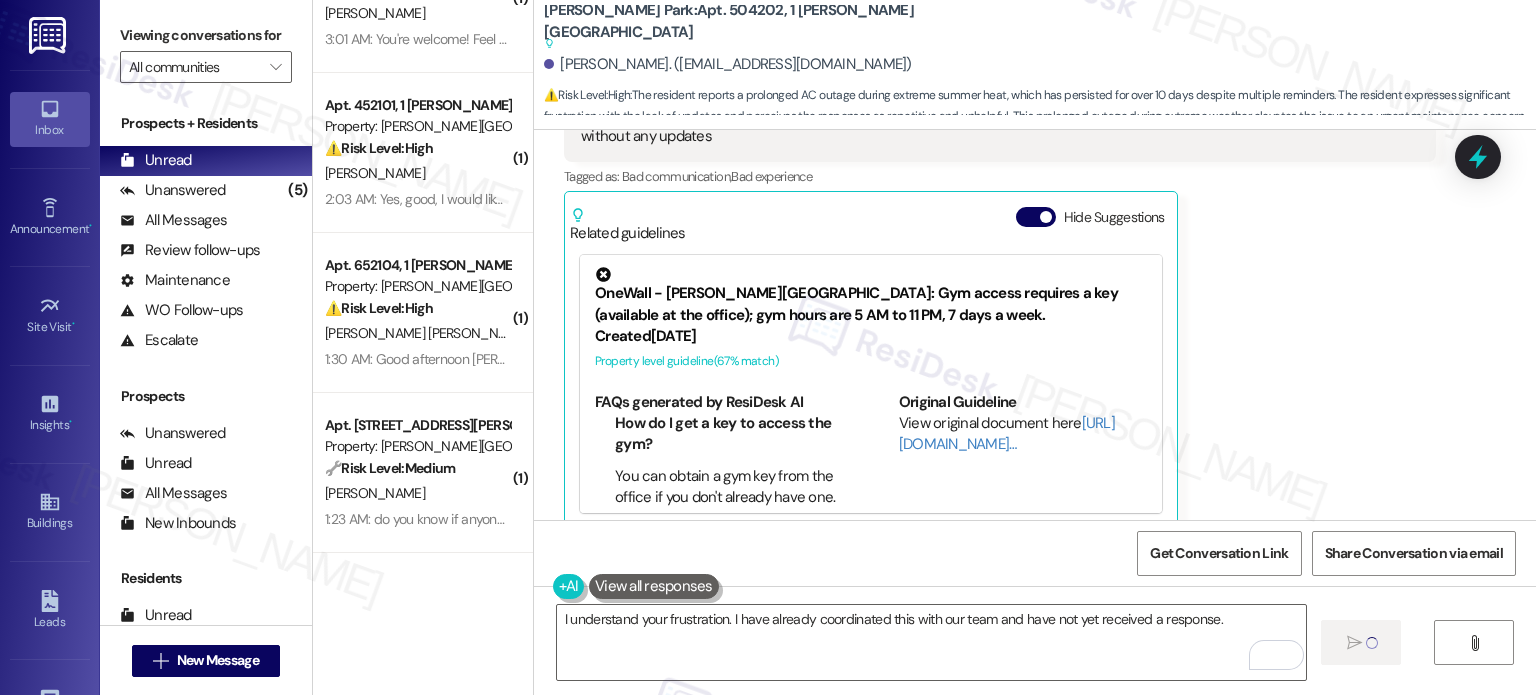 type 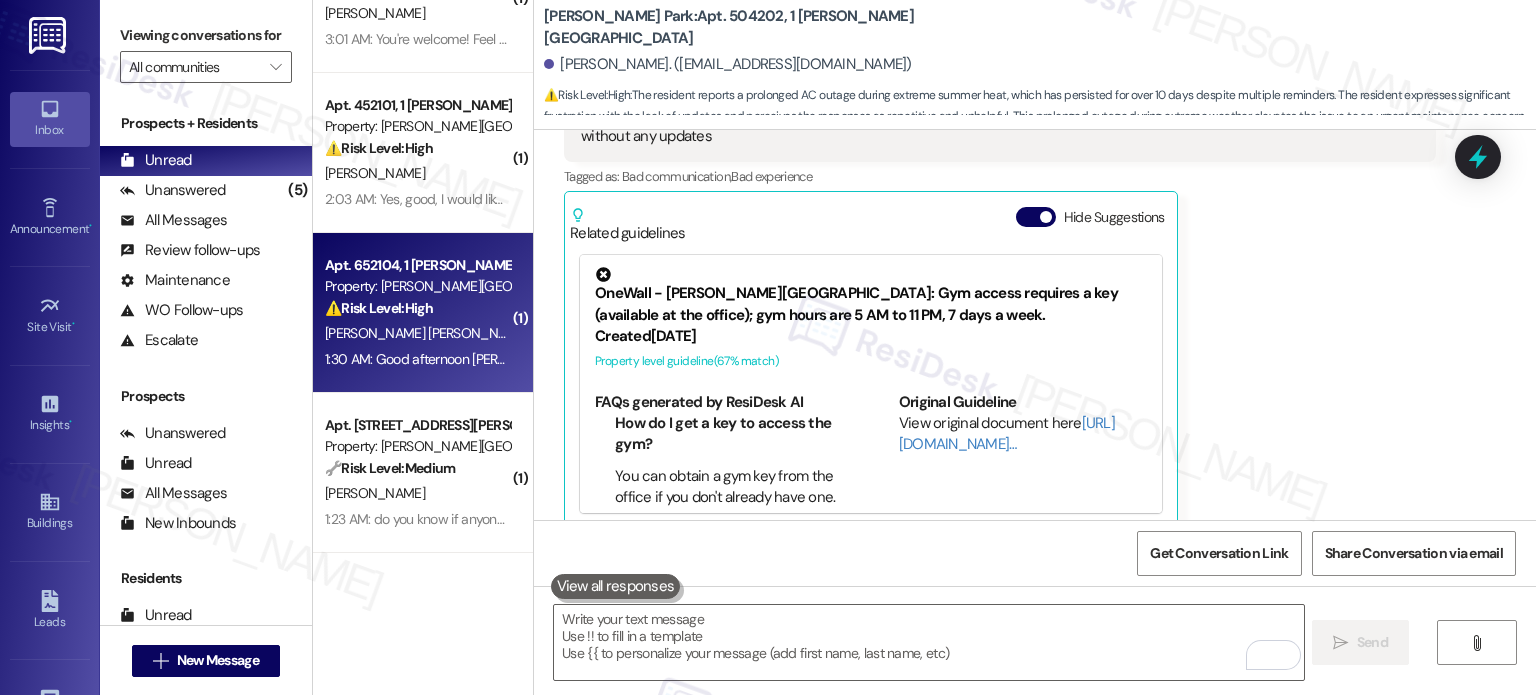 scroll, scrollTop: 12965, scrollLeft: 0, axis: vertical 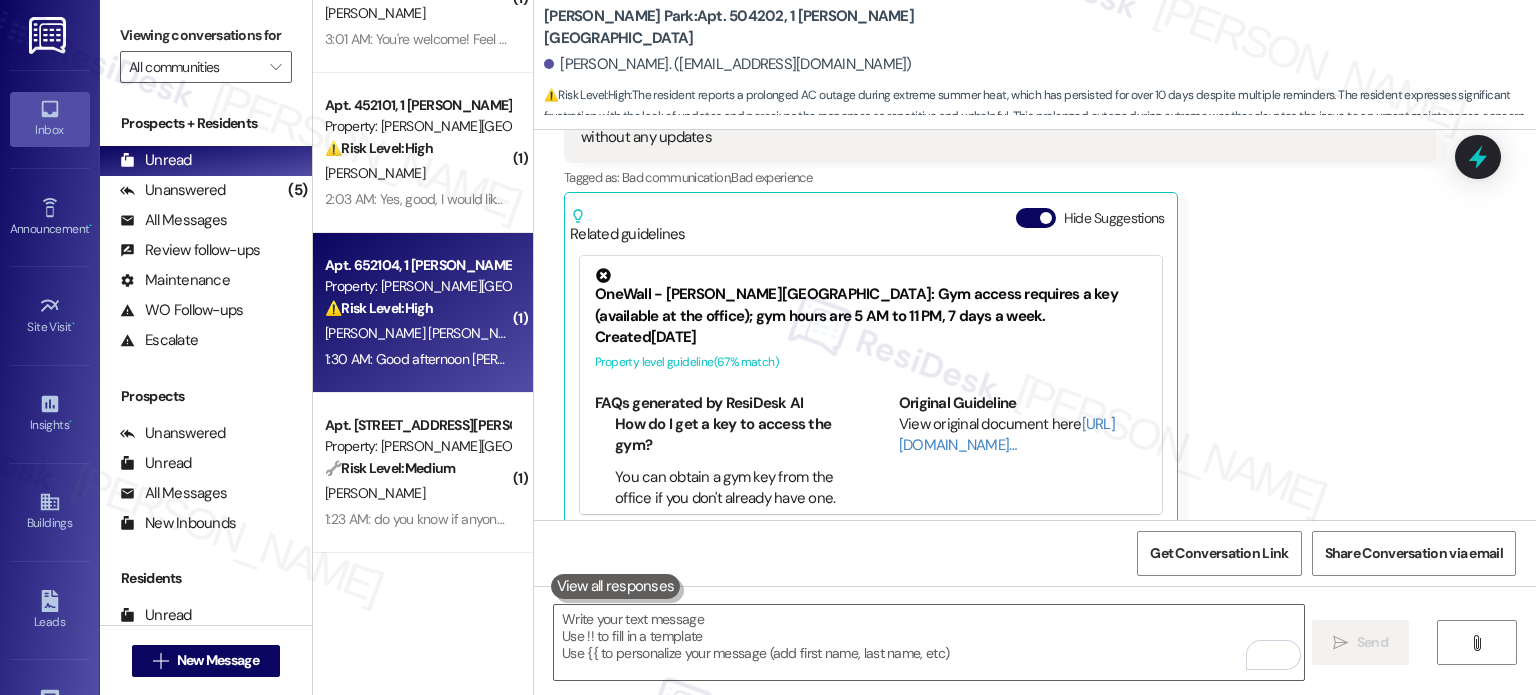click on "⚠️  Risk Level:  High The resident is disputing a payment amount, which constitutes a financial concern. Additionally, the resident mentions that the rent increase hasn't been addressed, indicating a potential billing issue or dispute." at bounding box center [417, 308] 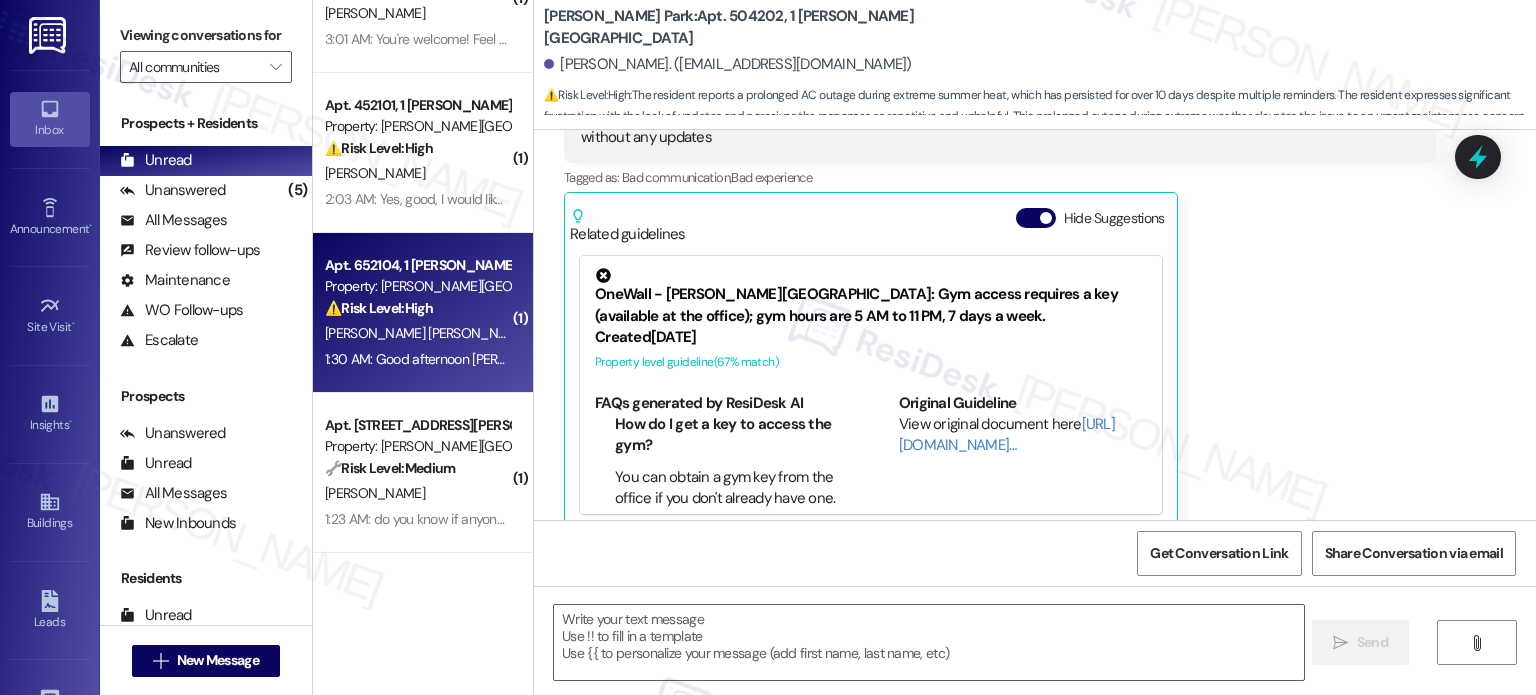type on "Fetching suggested responses. Please feel free to read through the conversation in the meantime." 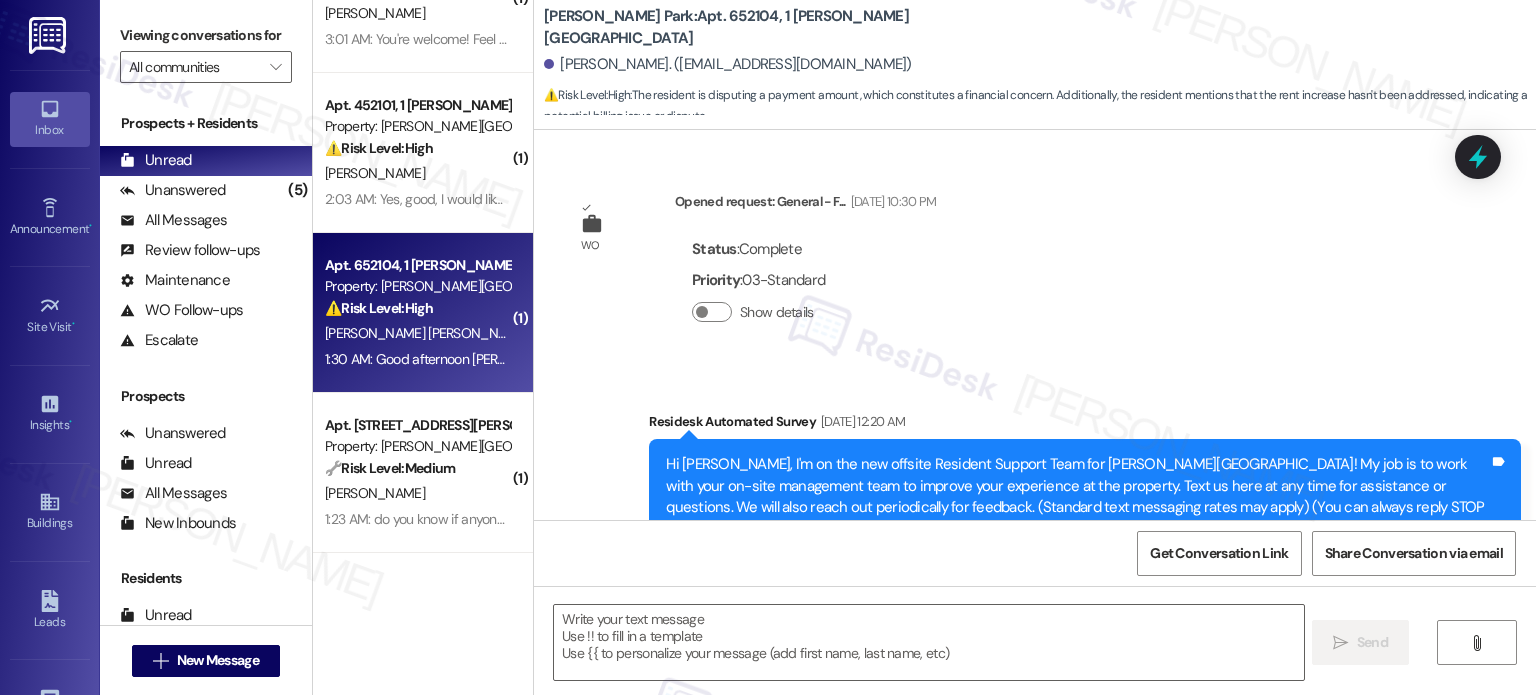 scroll, scrollTop: 25514, scrollLeft: 0, axis: vertical 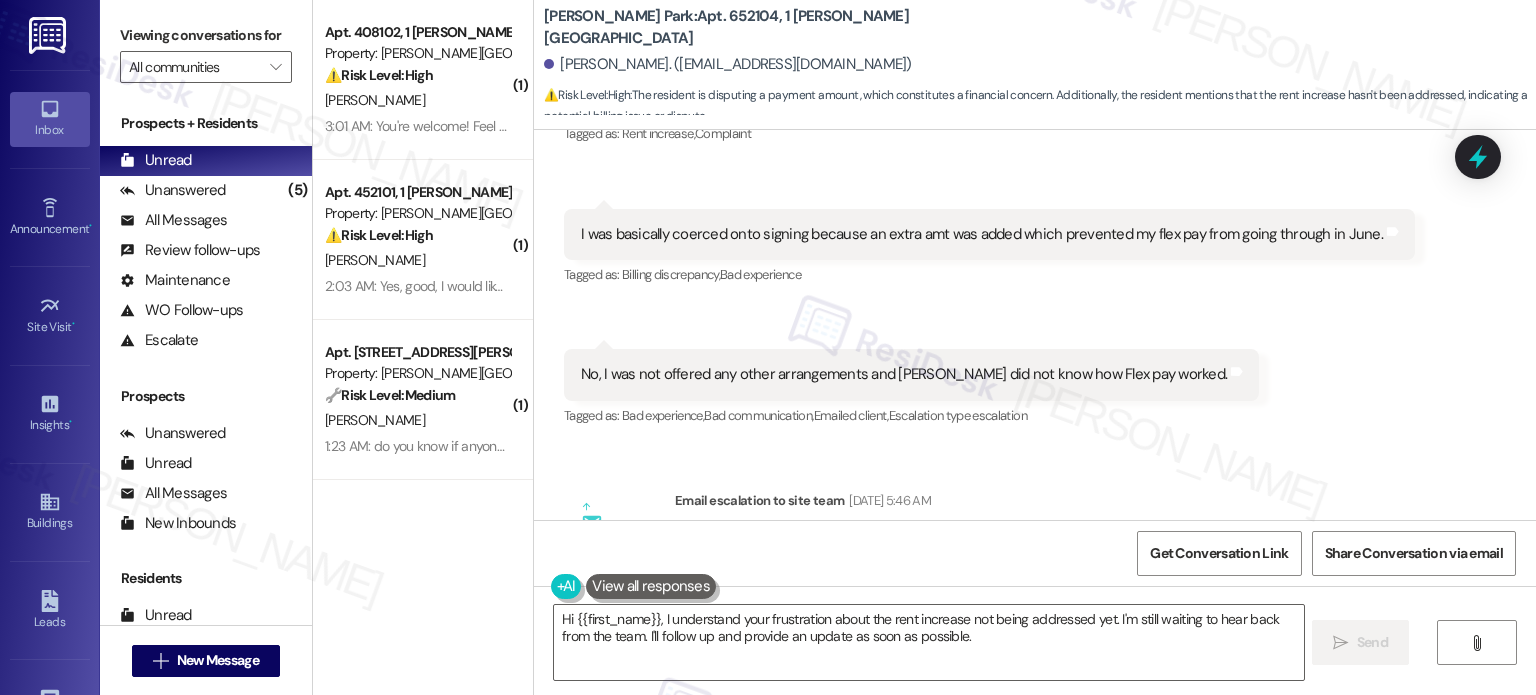 drag, startPoint x: 971, startPoint y: 317, endPoint x: 891, endPoint y: 315, distance: 80.024994 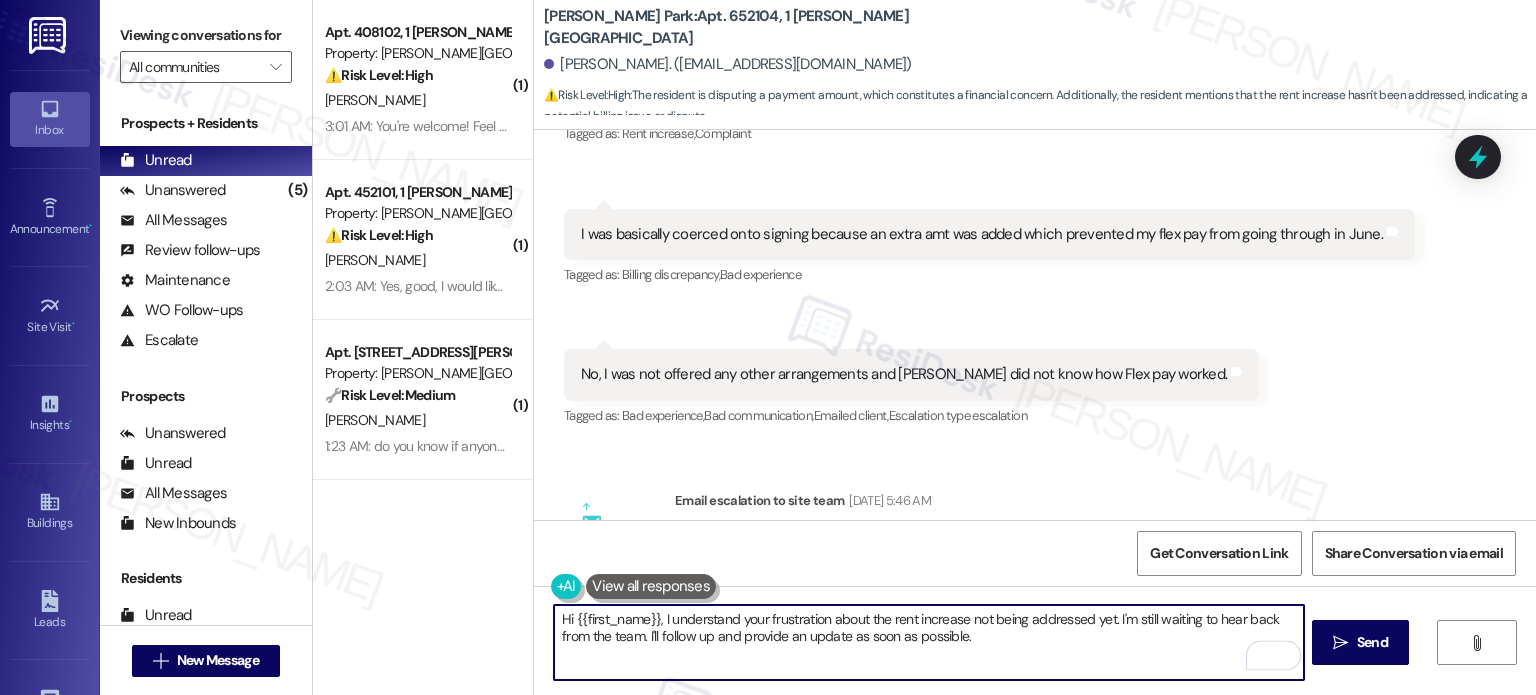 drag, startPoint x: 728, startPoint y: 616, endPoint x: 855, endPoint y: 612, distance: 127.06297 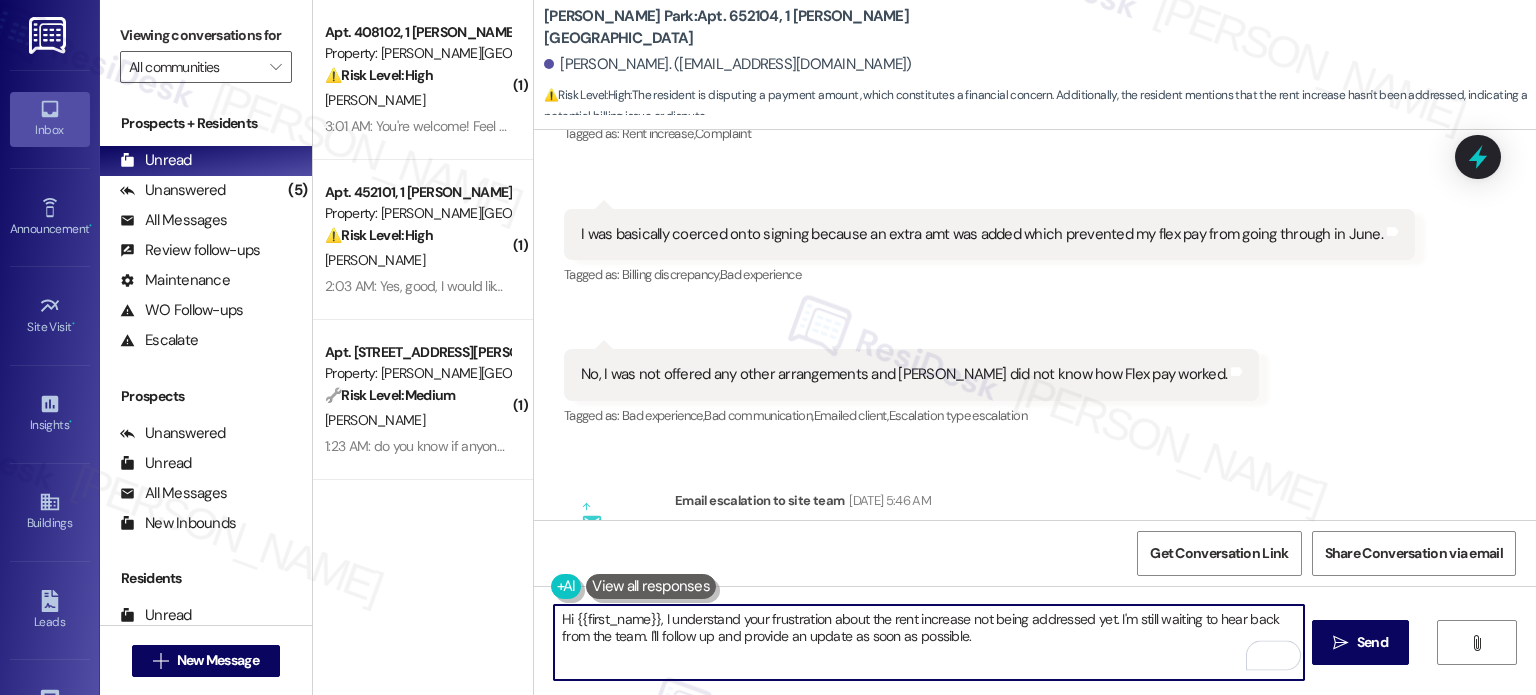 click on "Hi {{first_name}}, I understand your frustration about the rent increase not being addressed yet. I'm still waiting to hear back from the team. I'll follow up and provide an update as soon as possible." at bounding box center (928, 642) 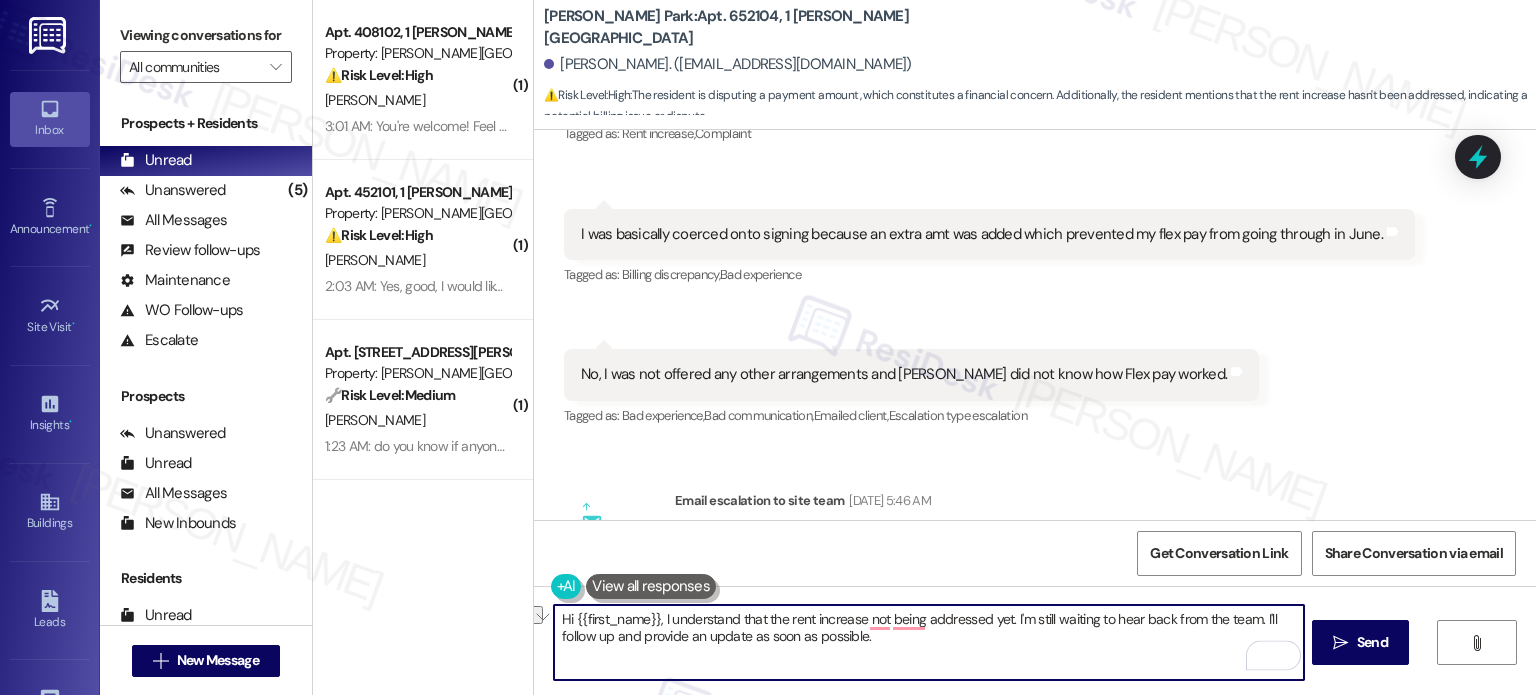 drag, startPoint x: 654, startPoint y: 615, endPoint x: 421, endPoint y: 610, distance: 233.05363 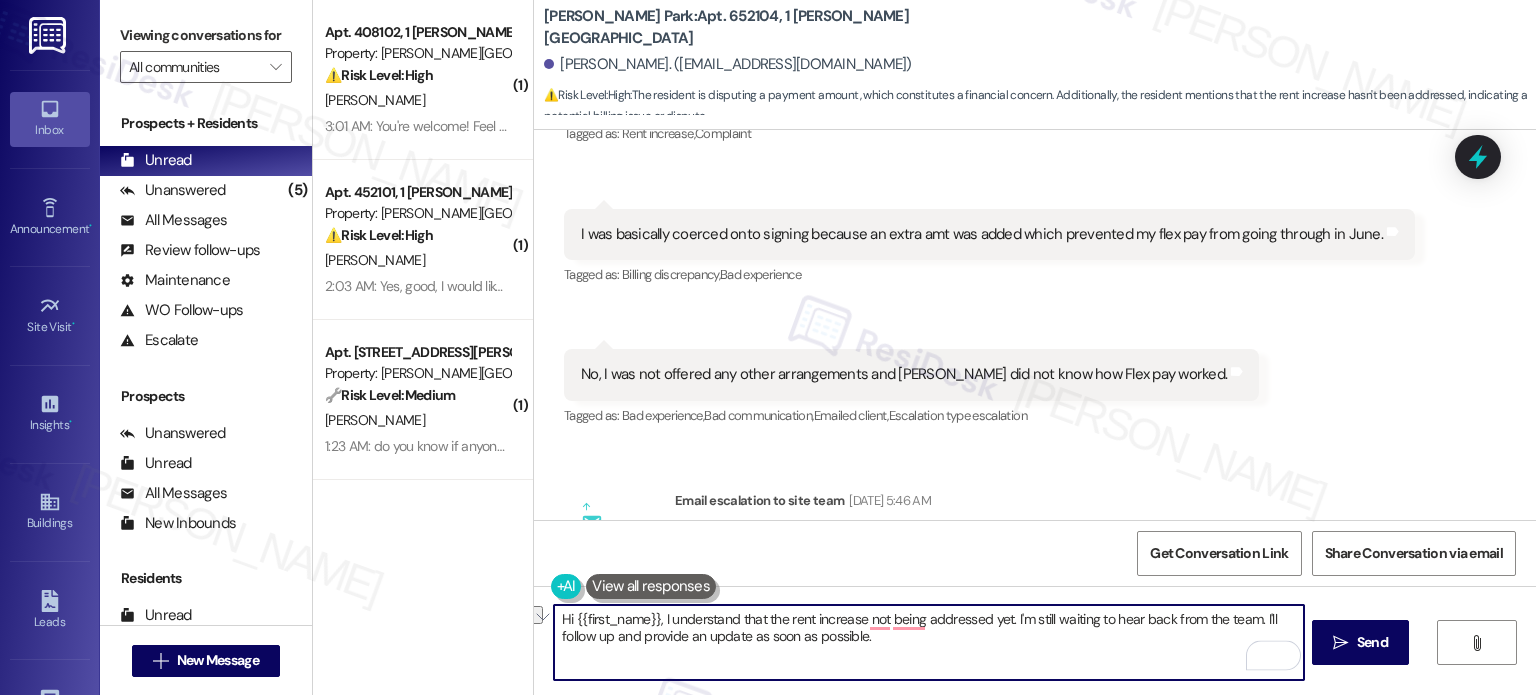 click on "( 1 ) Apt. 408102, 1 [PERSON_NAME][GEOGRAPHIC_DATA] Property: [PERSON_NAME][GEOGRAPHIC_DATA] ⚠️  Risk Level:  High The resident expresses anger and stress due to repeated delays in installing a pool railing necessary for their disability access. This impacts their quality of life and accessibility, and the repeated failures to fulfill promises elevate the concern beyond a simple amenity request. The resident's anxiety and the length of time since initial approval ([DATE]) further justify escalation. [PERSON_NAME] 3:01 AM: You're welcome! Feel free to contact me if anything pops up! 3:01 AM: You're welcome! Feel free to contact me if anything pops up! ( 1 ) Apt. 452101, 1 [PERSON_NAME] Park Property: [PERSON_NAME] Park ⚠️  Risk Level:  High The resident is inquiring about the status of their case before making a payment, suggesting a potential financial concern or dispute that needs to be resolved urgently. [PERSON_NAME] ( 1 ) Apt. 619J, 1 [PERSON_NAME][GEOGRAPHIC_DATA] Property: [PERSON_NAME][GEOGRAPHIC_DATA] 🔧  Risk Level:  Medium [PERSON_NAME] [PERSON_NAME][GEOGRAPHIC_DATA]:          ⚠️ High :" at bounding box center (924, 347) 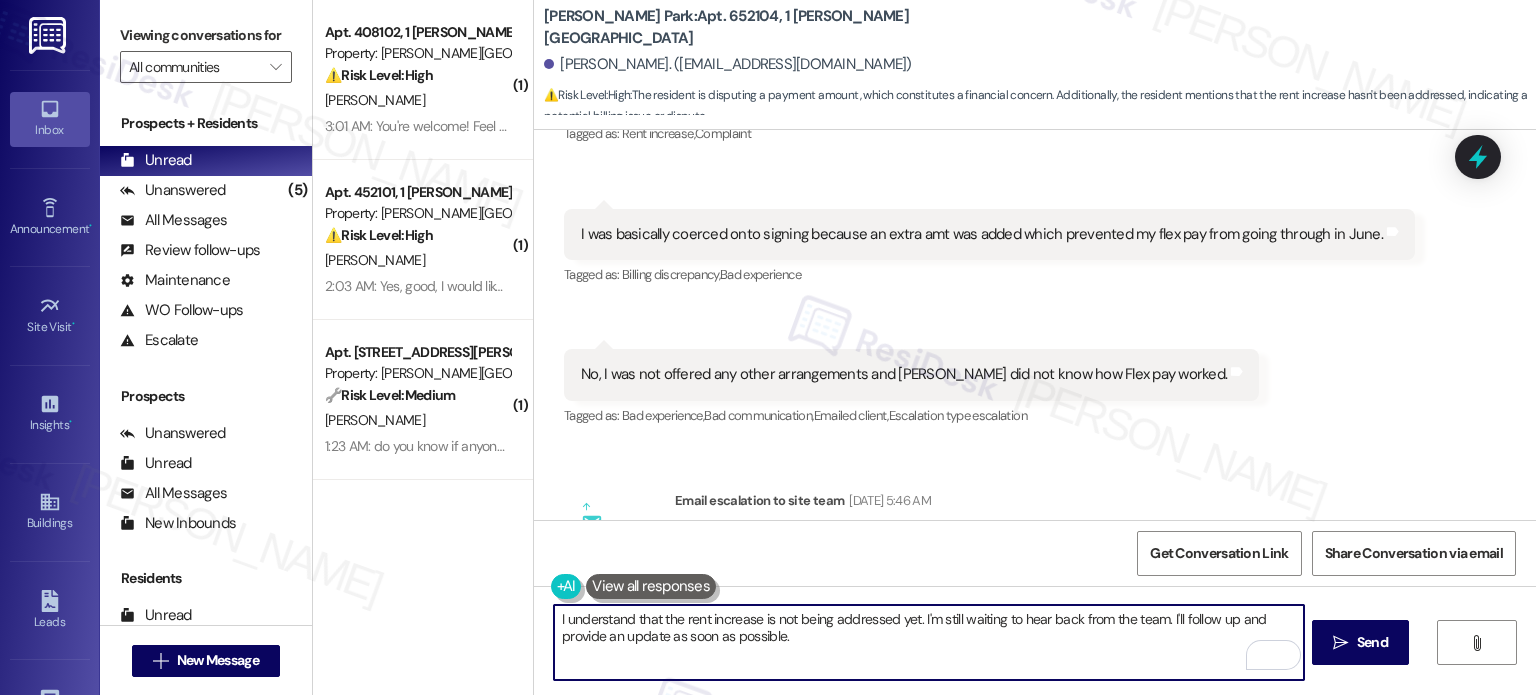 drag, startPoint x: 788, startPoint y: 617, endPoint x: 814, endPoint y: 617, distance: 26 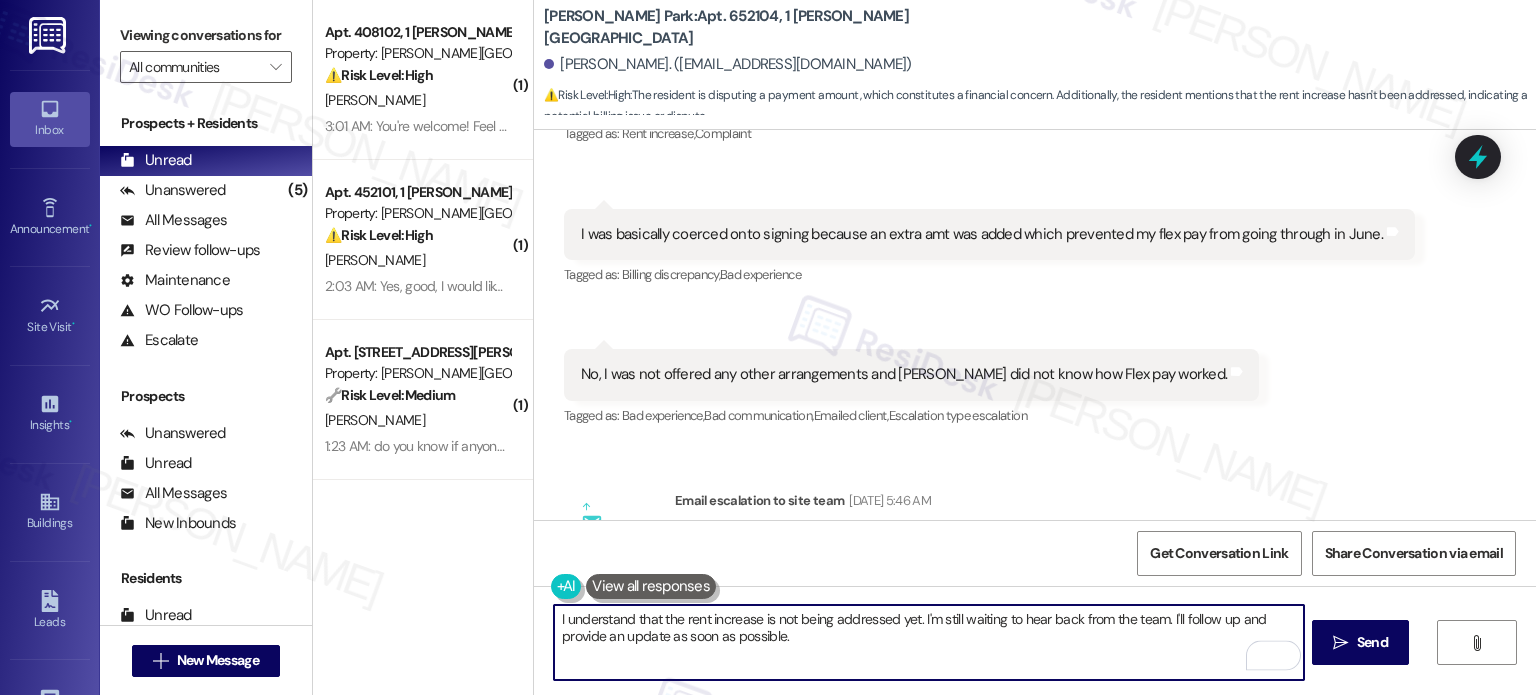 click on "I understand that the rent increase is not being addressed yet. I'm still waiting to hear back from the team. I'll follow up and provide an update as soon as possible." at bounding box center (928, 642) 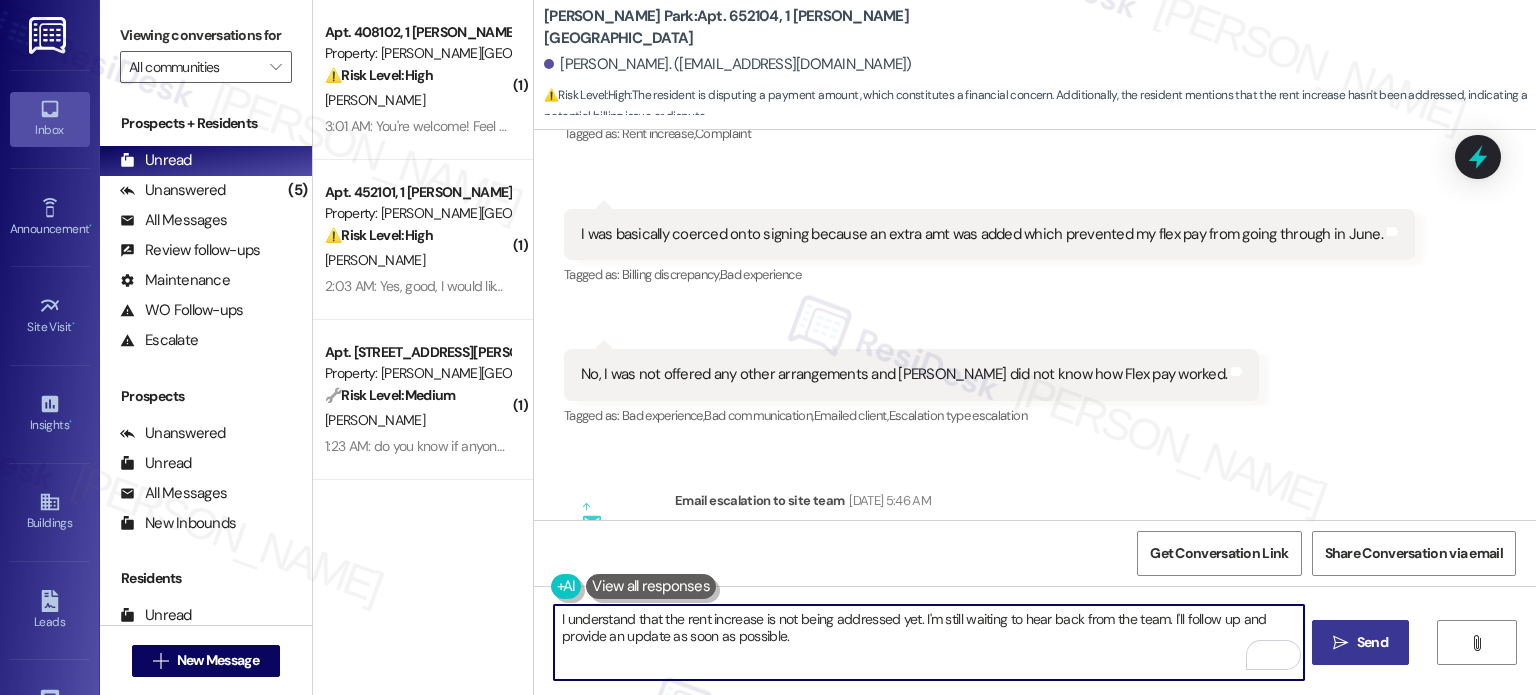 type on "I understand that the rent increase is not being addressed yet. I'm still waiting to hear back from the team. I'll follow up and provide an update as soon as possible." 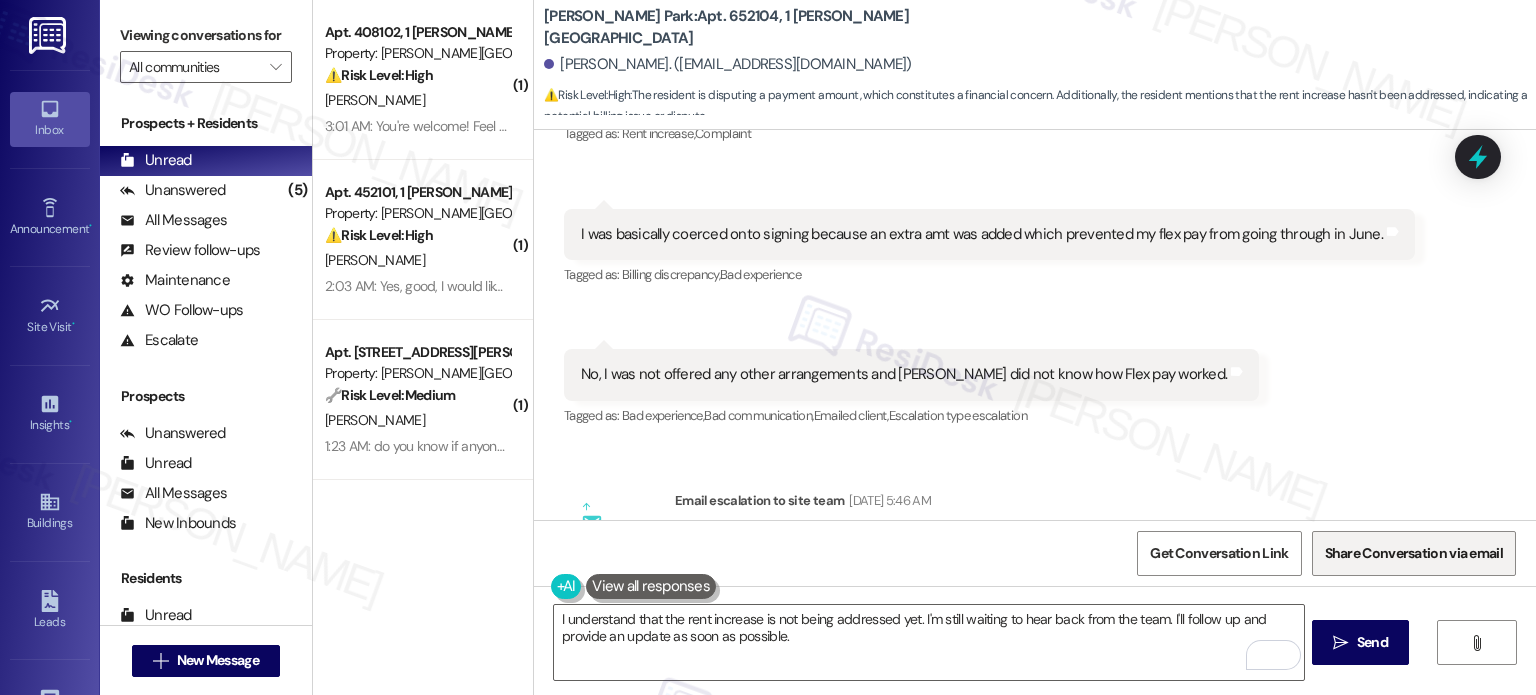 drag, startPoint x: 1375, startPoint y: 640, endPoint x: 1334, endPoint y: 552, distance: 97.082436 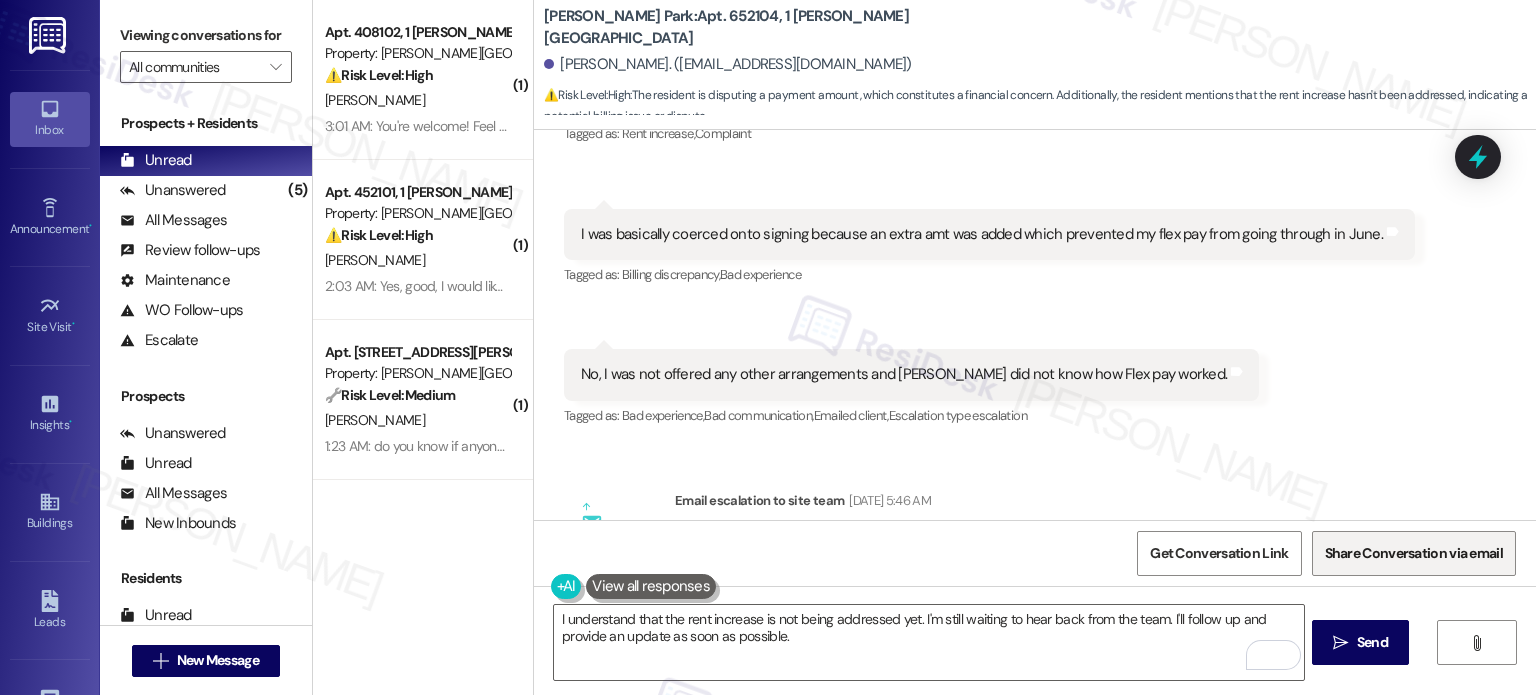 click on "Send" at bounding box center (1372, 642) 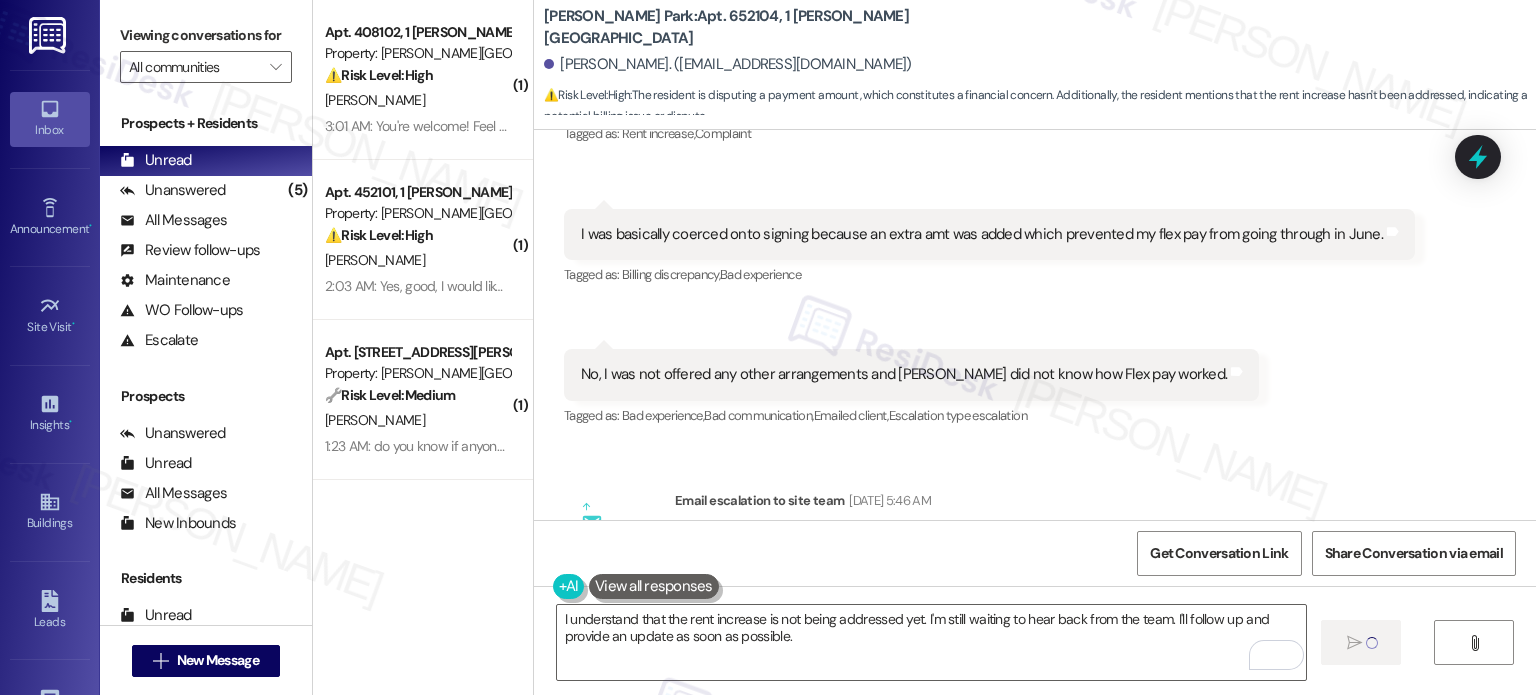 type 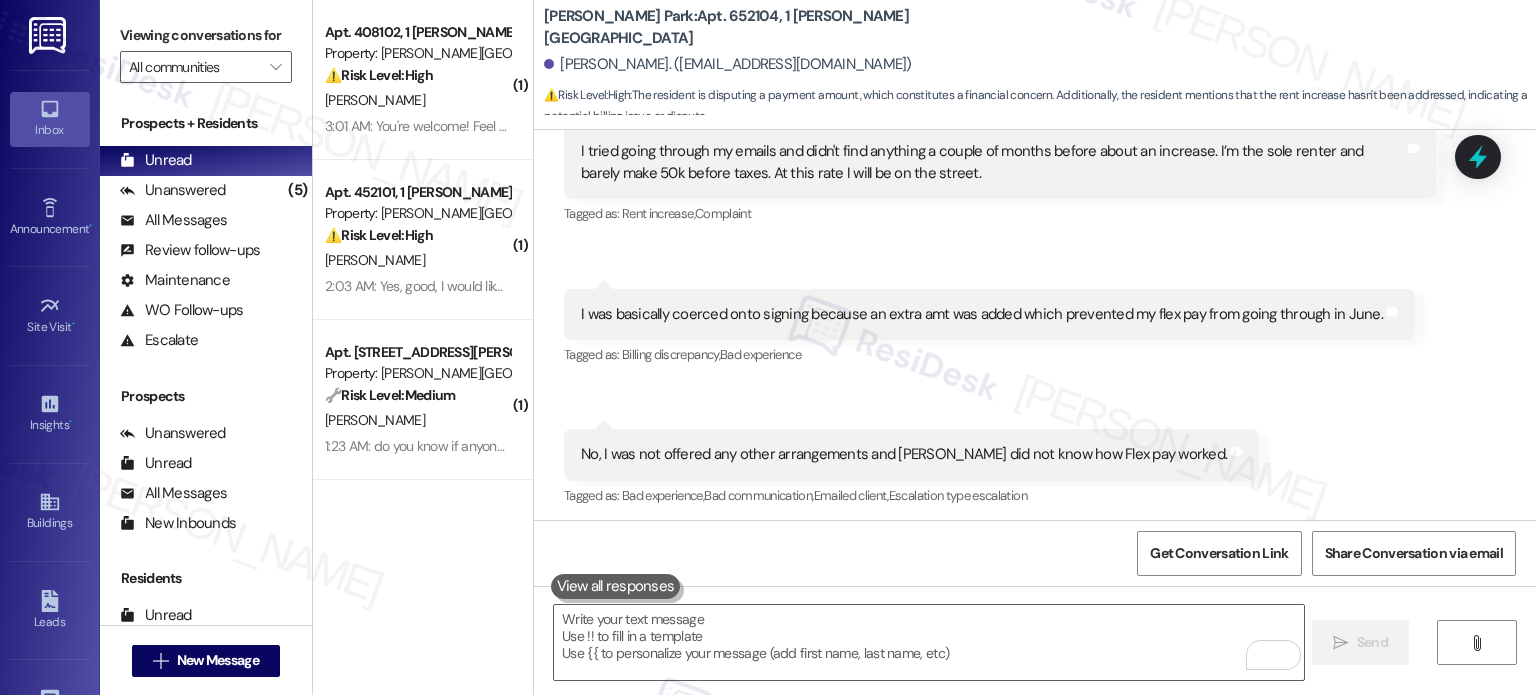 scroll, scrollTop: 23814, scrollLeft: 0, axis: vertical 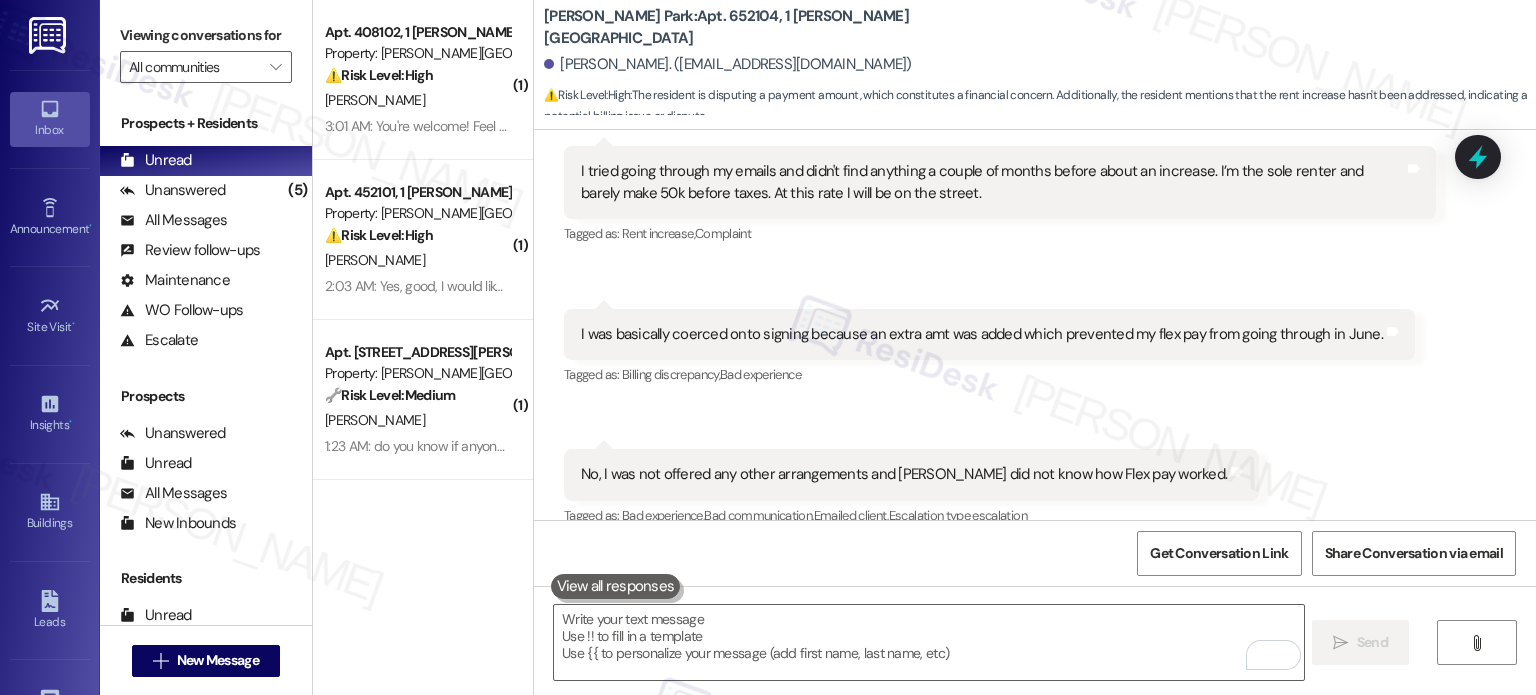 drag, startPoint x: 965, startPoint y: 416, endPoint x: 802, endPoint y: 419, distance: 163.0276 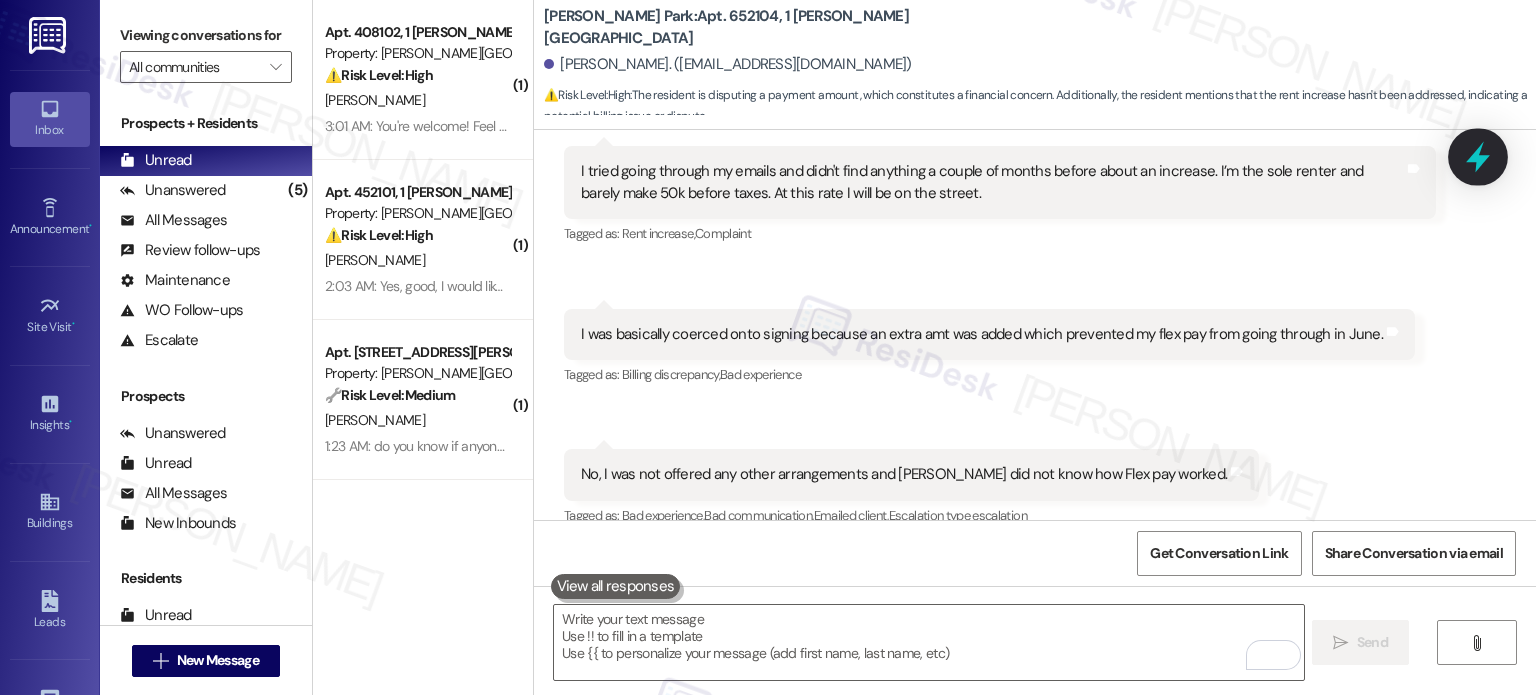 click 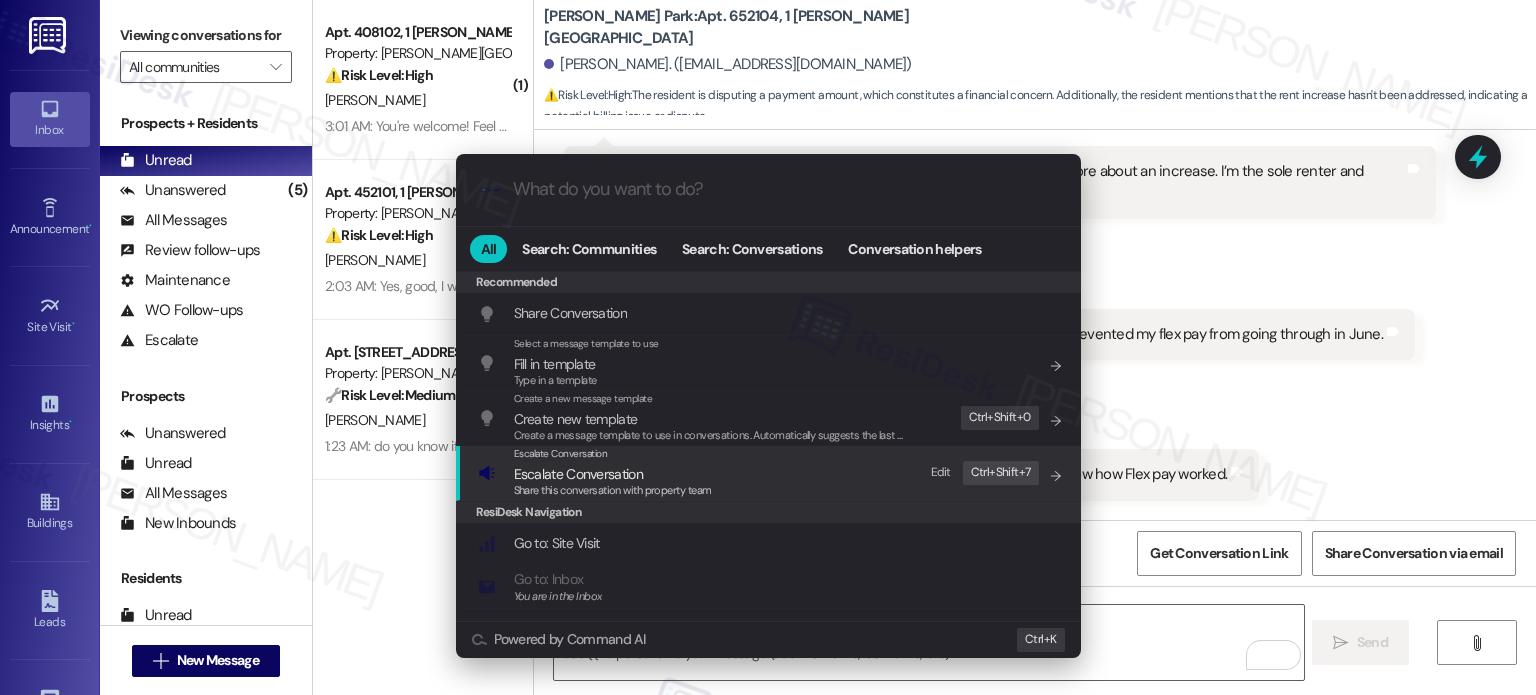 drag, startPoint x: 586, startPoint y: 474, endPoint x: 606, endPoint y: 401, distance: 75.690155 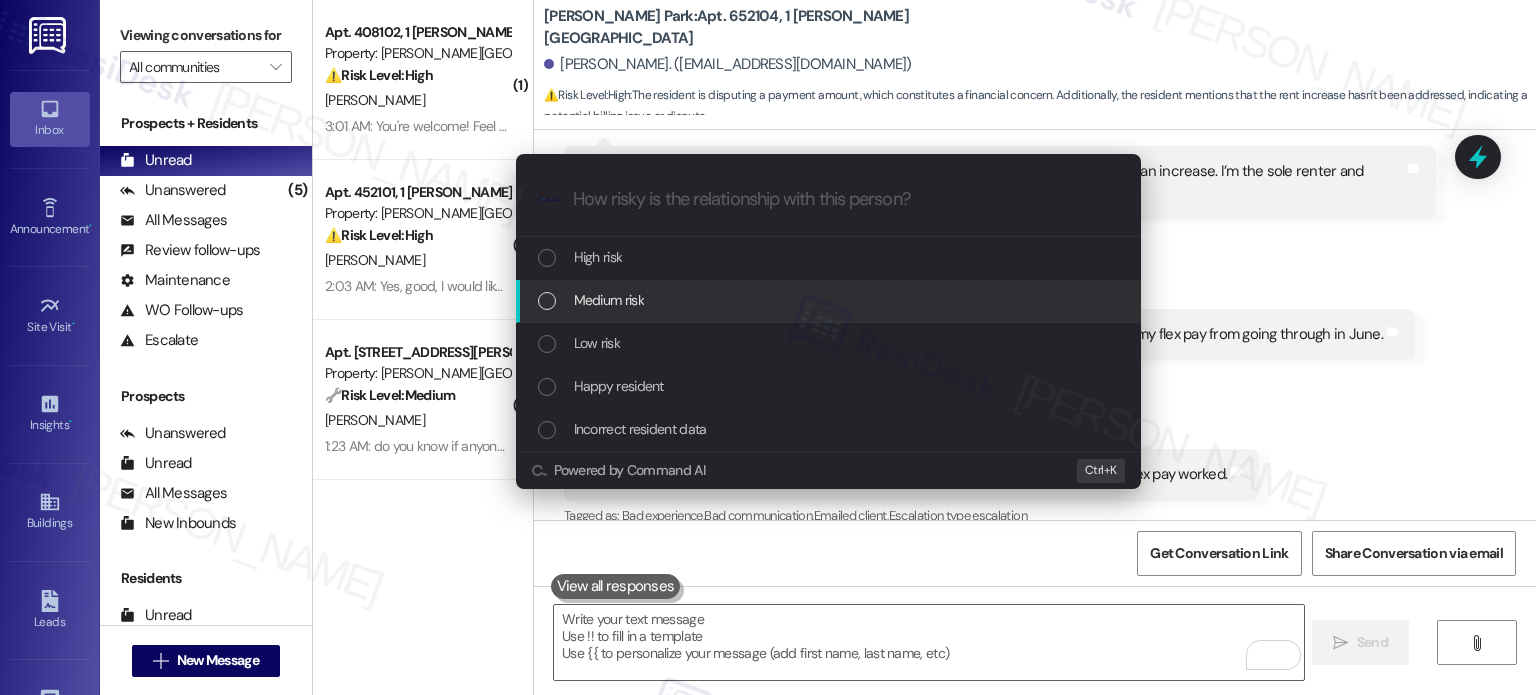 click on "Medium risk" at bounding box center [609, 300] 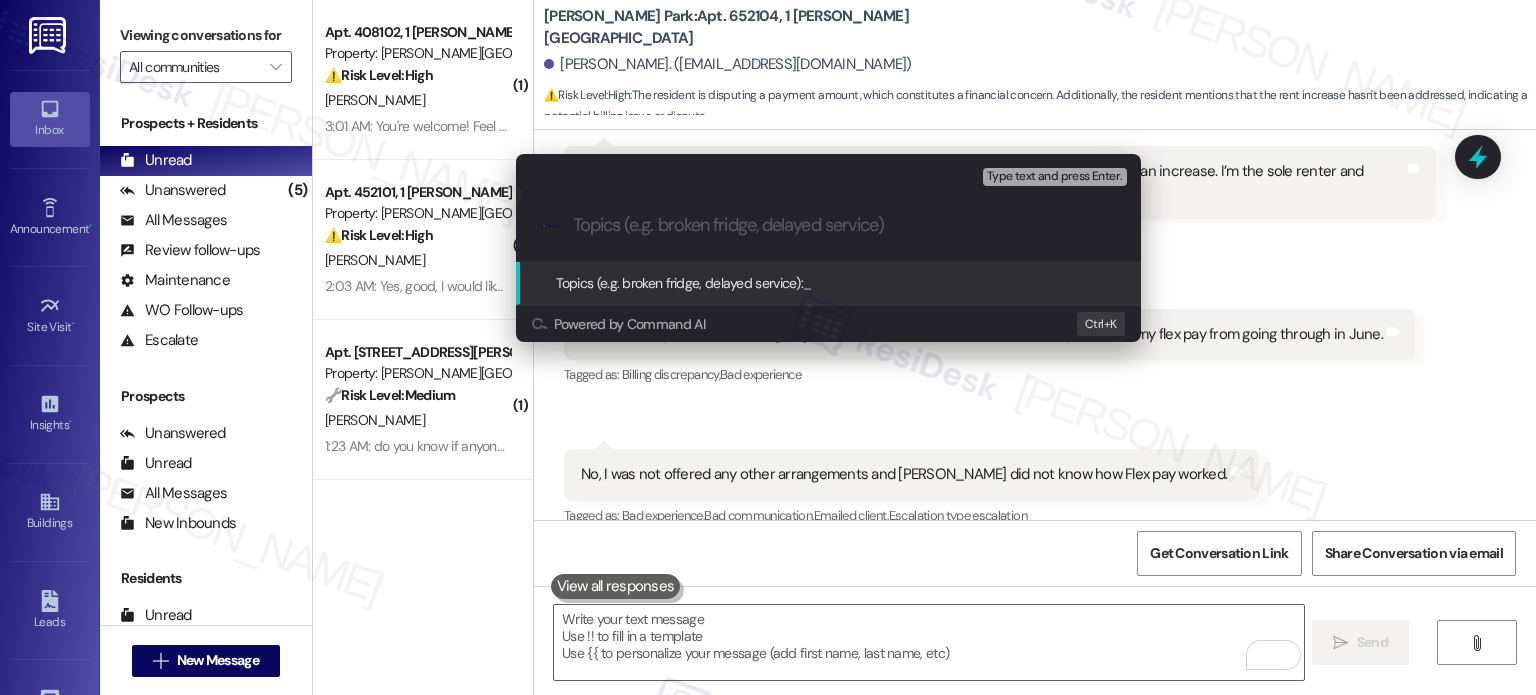 paste on "rent increase concerns" 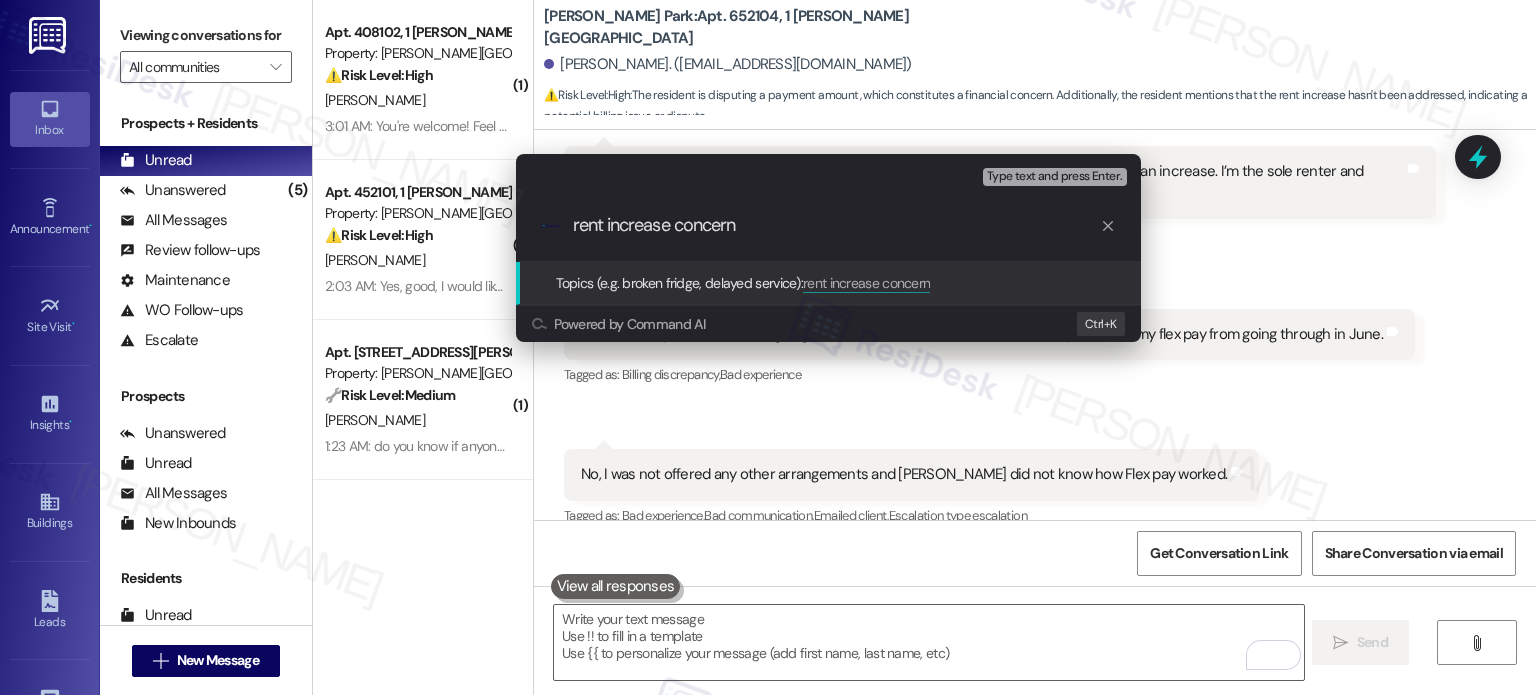 click on "rent increase concern" at bounding box center (836, 225) 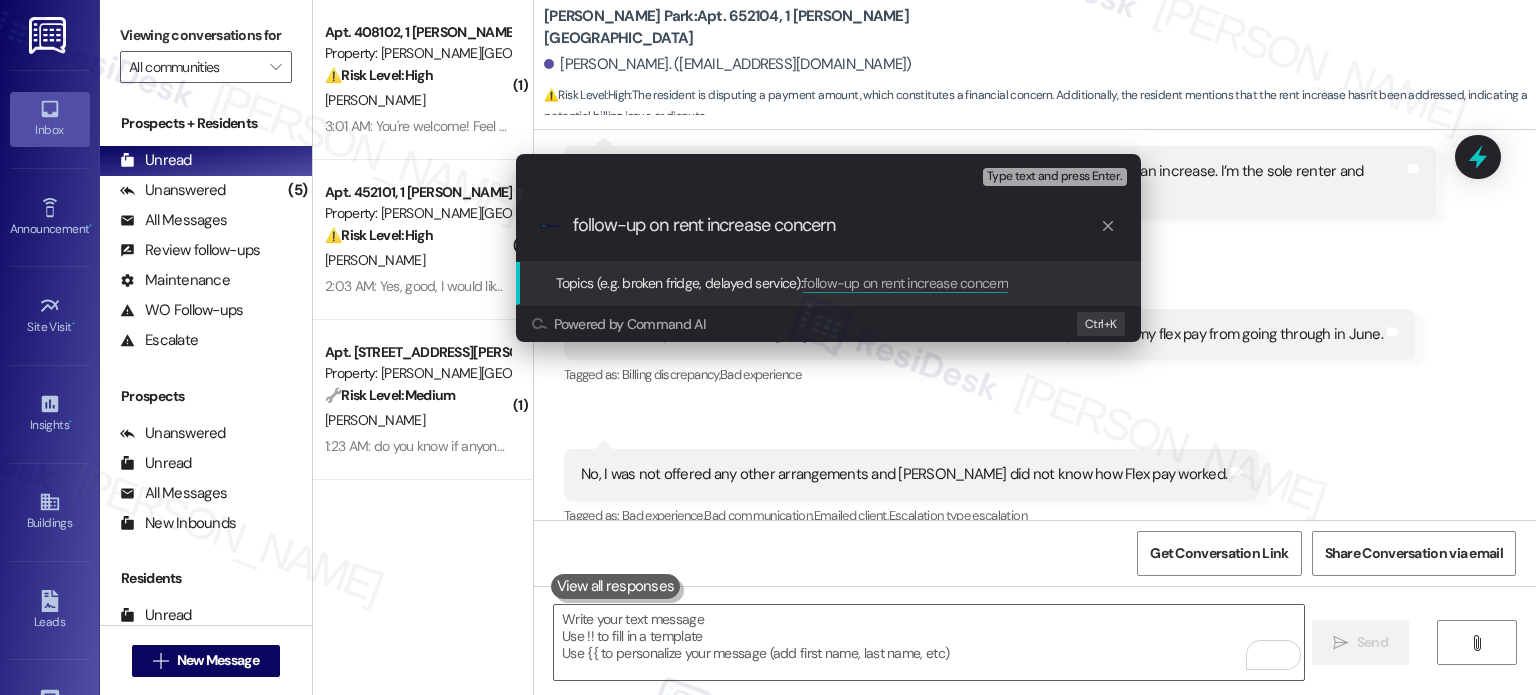 click on "follow-up on rent increase concern" at bounding box center (836, 225) 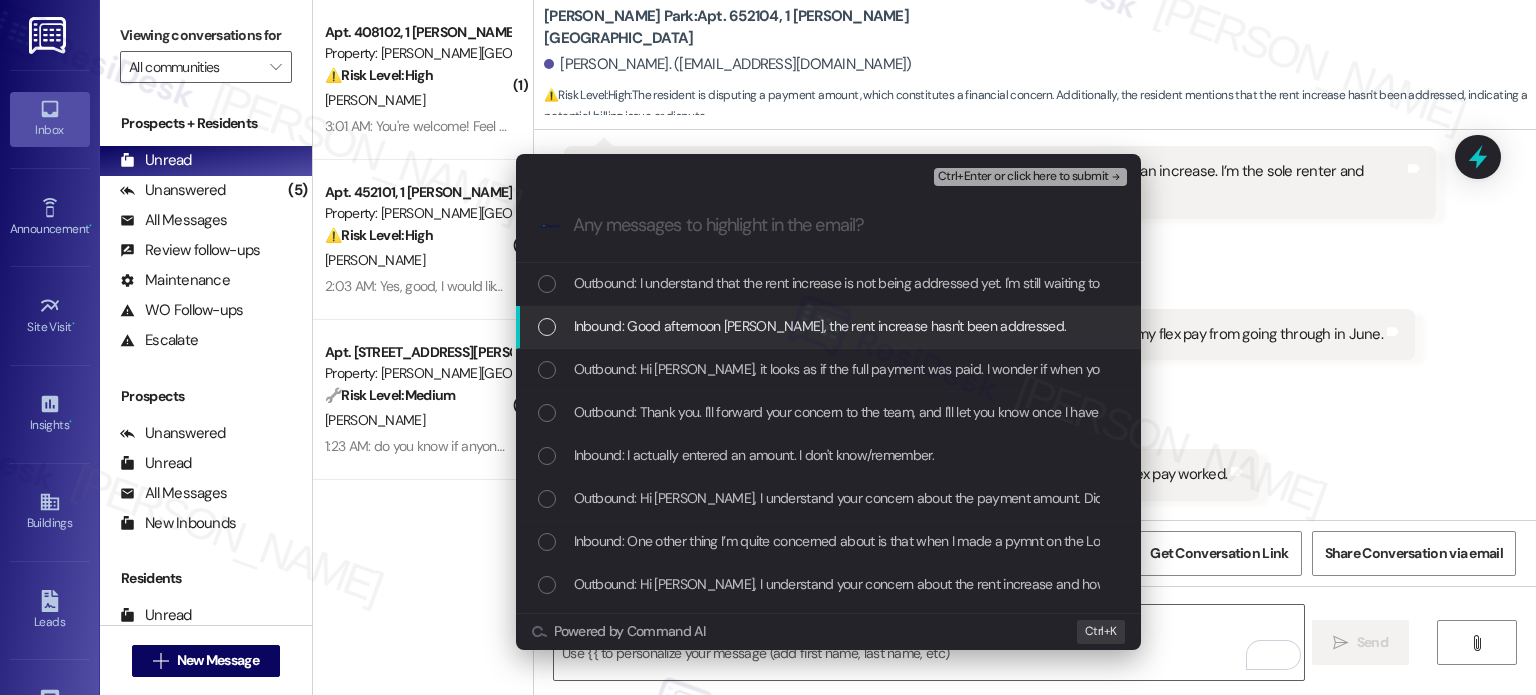 click on "Inbound: Good afternoon [PERSON_NAME], the rent increase hasn't been addressed." at bounding box center [820, 326] 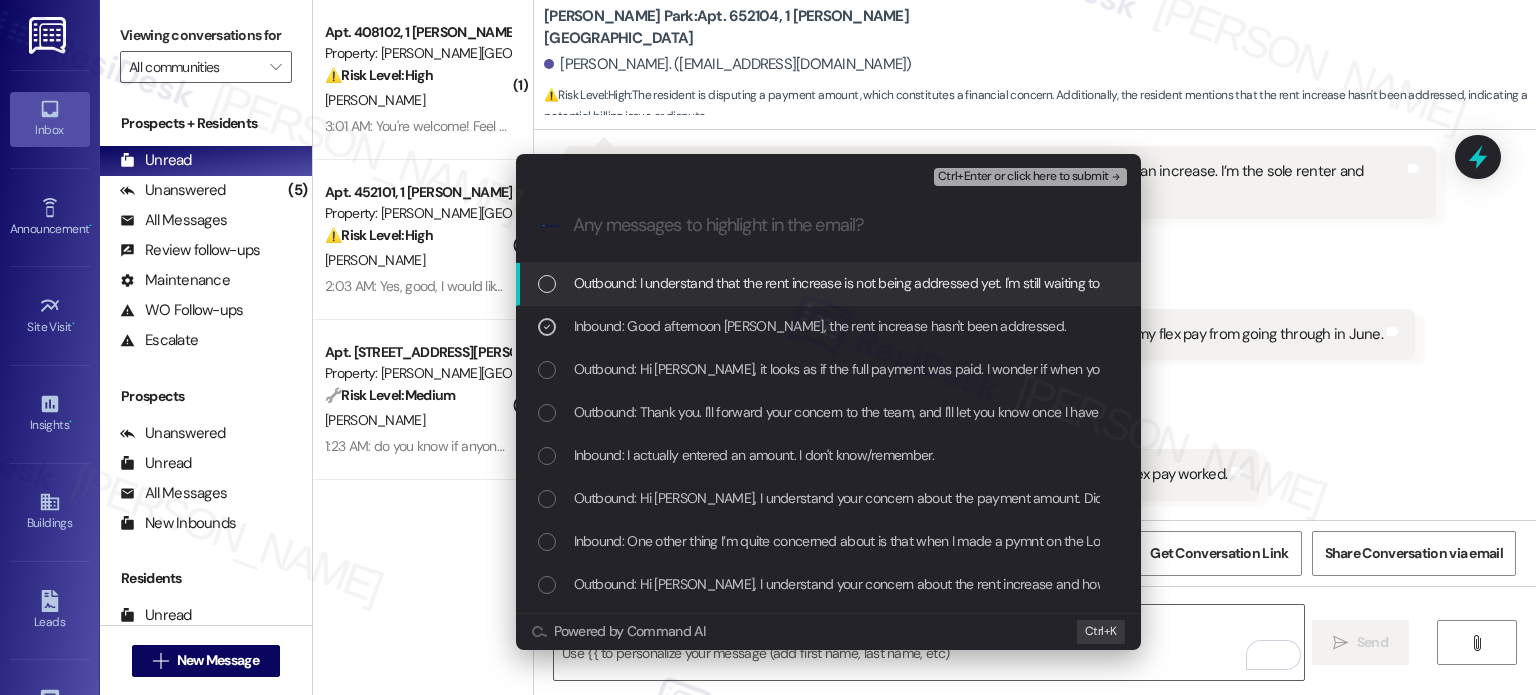 click on "Ctrl+Enter or click here to submit" at bounding box center (1023, 177) 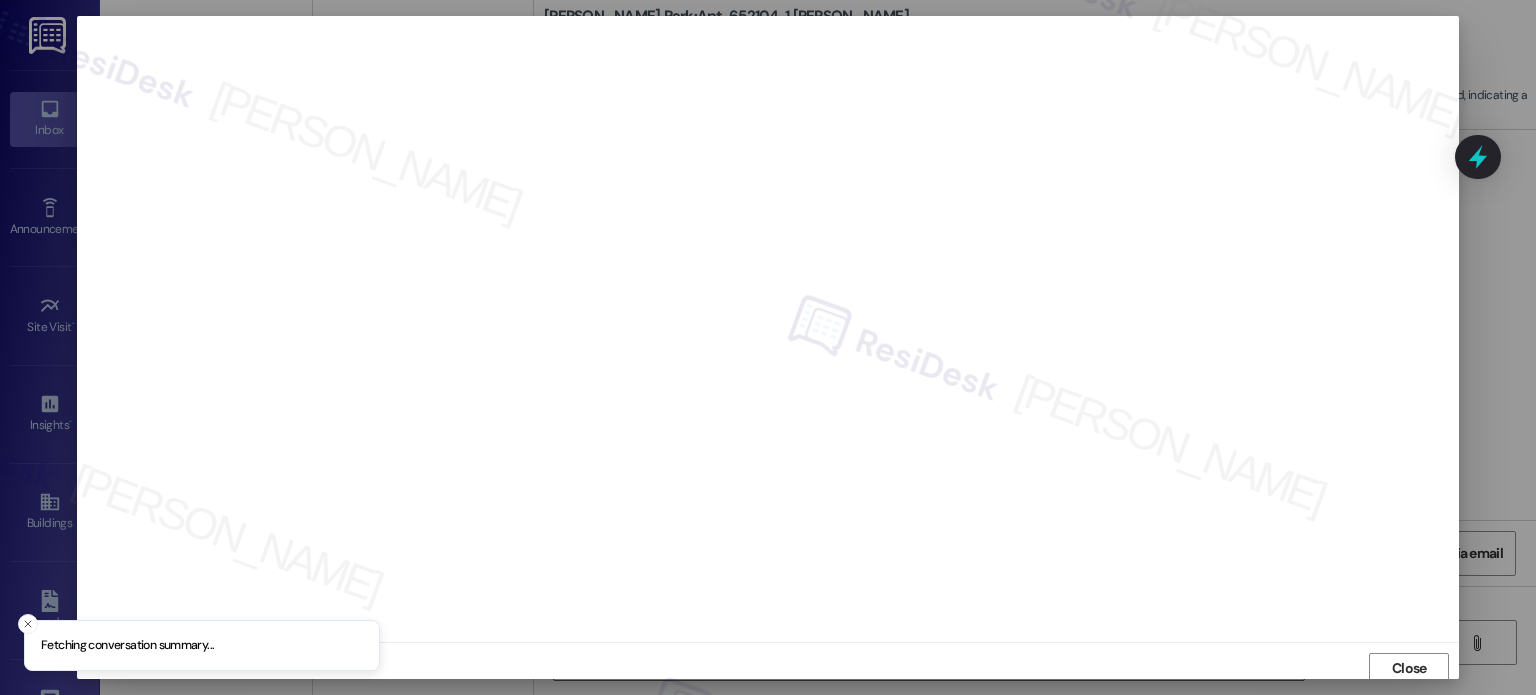 scroll, scrollTop: 5, scrollLeft: 0, axis: vertical 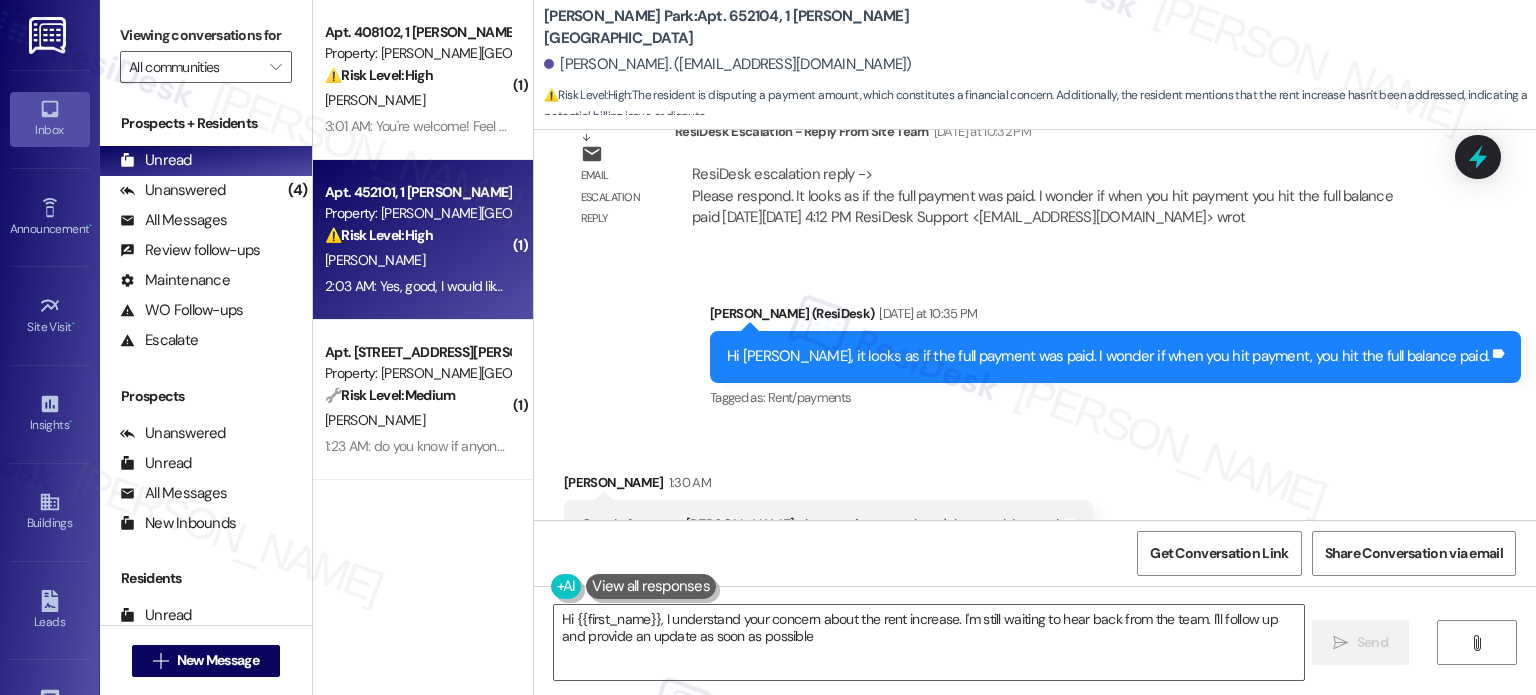 type on "Hi {{first_name}}, I understand your concern about the rent increase. I'm still waiting to hear back from the team. I'll follow up and provide an update as soon as possible." 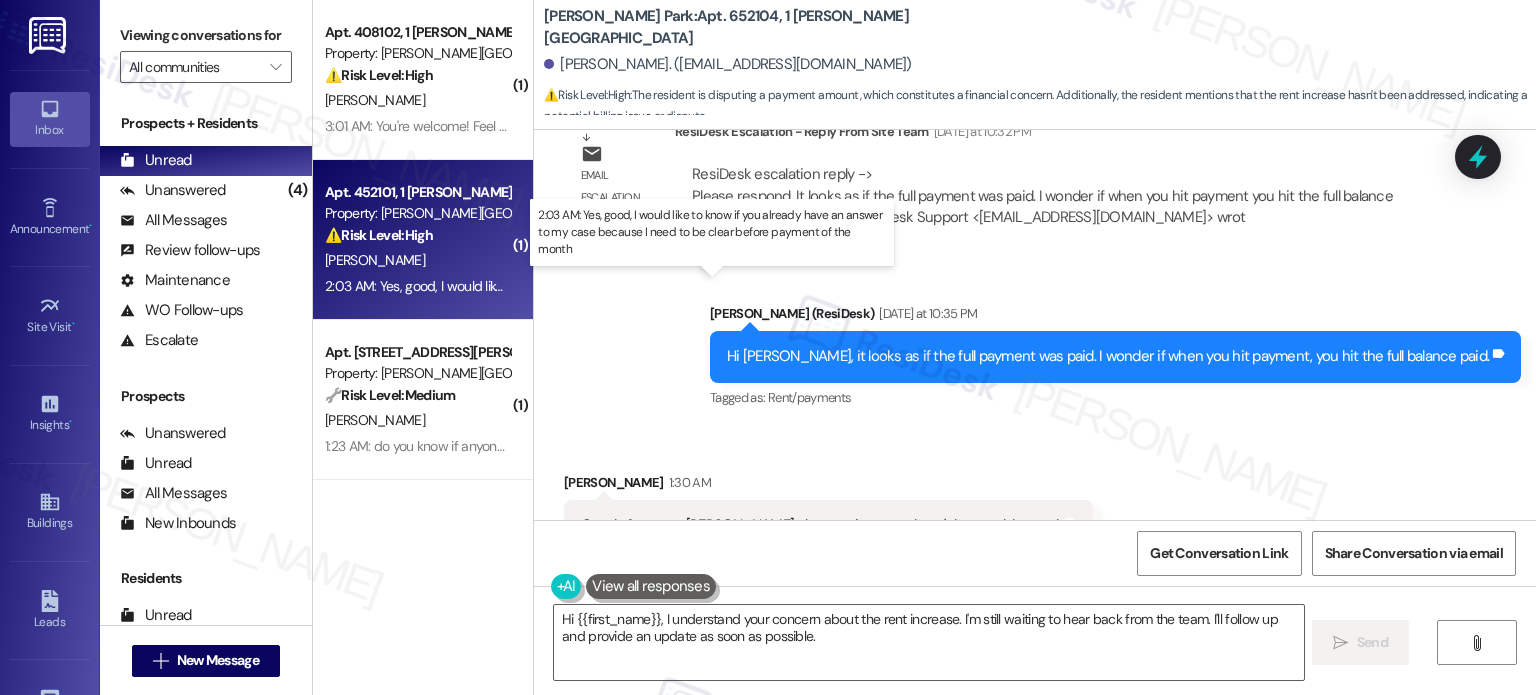 click on "2:03 AM: Yes, good, I would like to know if you already have an answer to my case because I need to be clear before payment of the month 2:03 AM: Yes, good, I would like to know if you already have an answer to my case because I need to be clear before payment of the month" at bounding box center [729, 286] 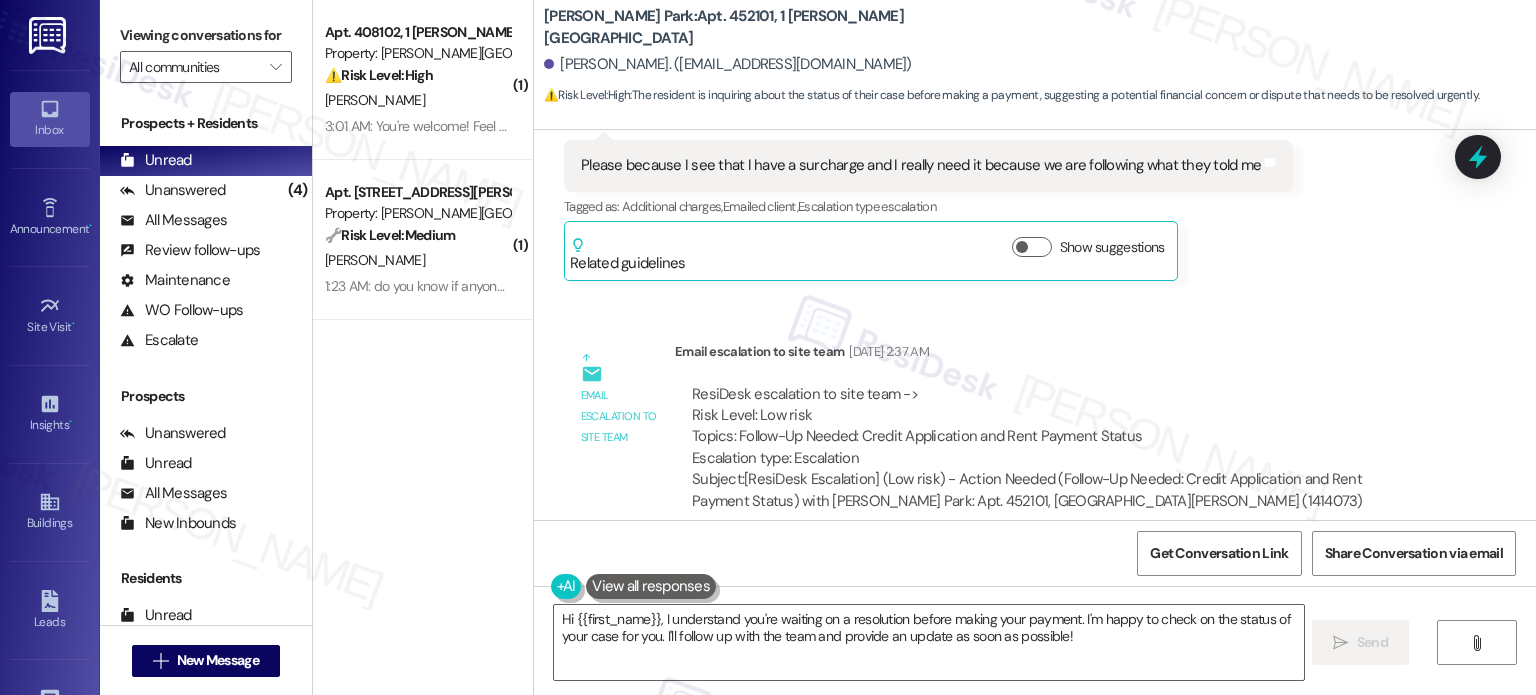 scroll, scrollTop: 1672, scrollLeft: 0, axis: vertical 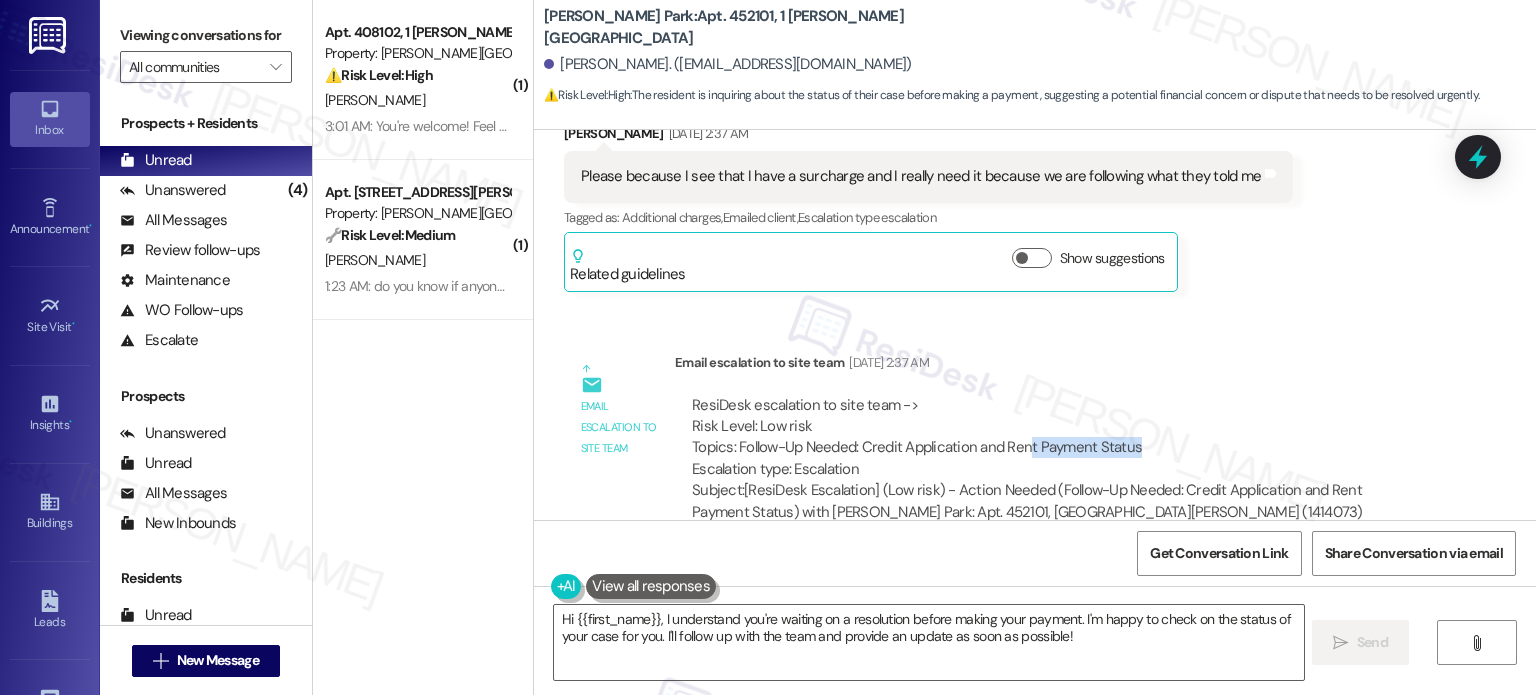 drag, startPoint x: 1178, startPoint y: 403, endPoint x: 1016, endPoint y: 402, distance: 162.00308 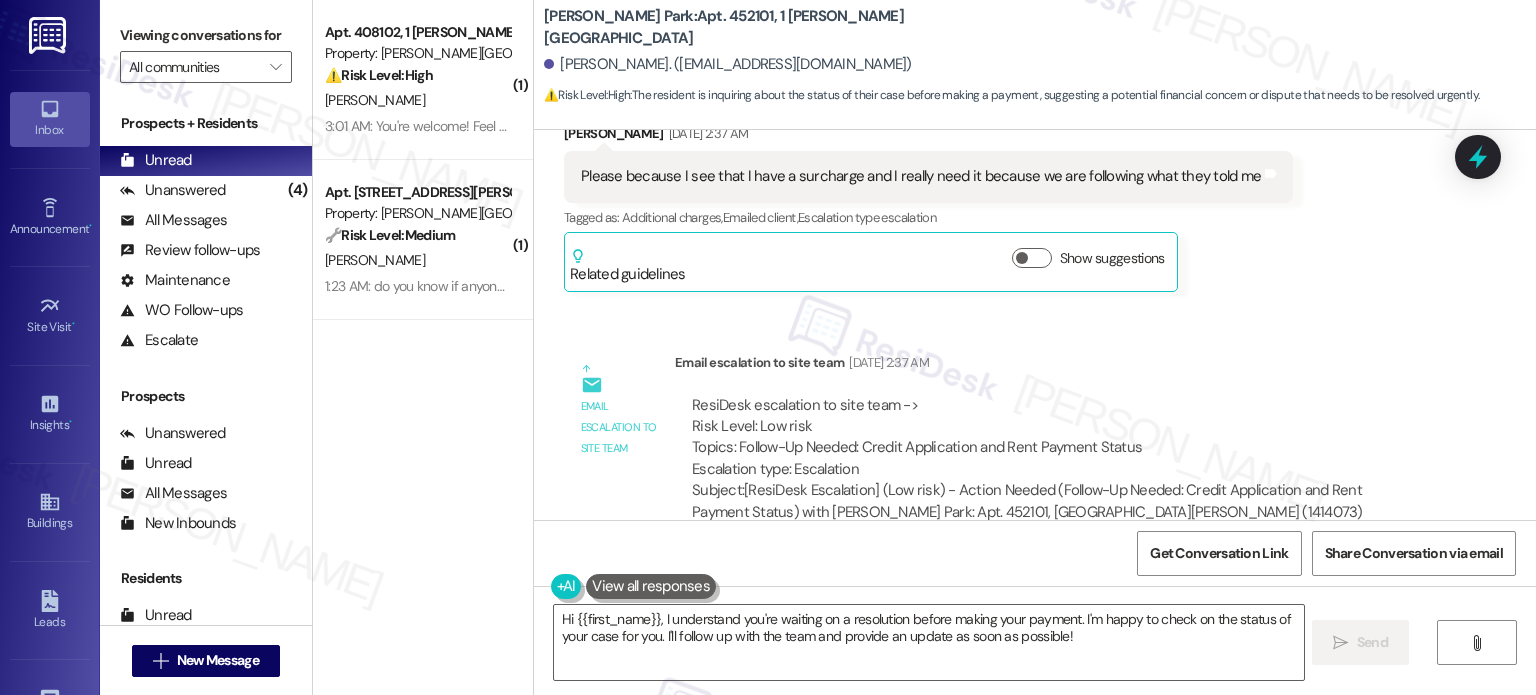 click on "ResiDesk escalation to site team ->
Risk Level: Low risk
Topics: Follow-Up Needed: Credit Application and Rent Payment Status
Escalation type: Escalation" at bounding box center (1055, 438) 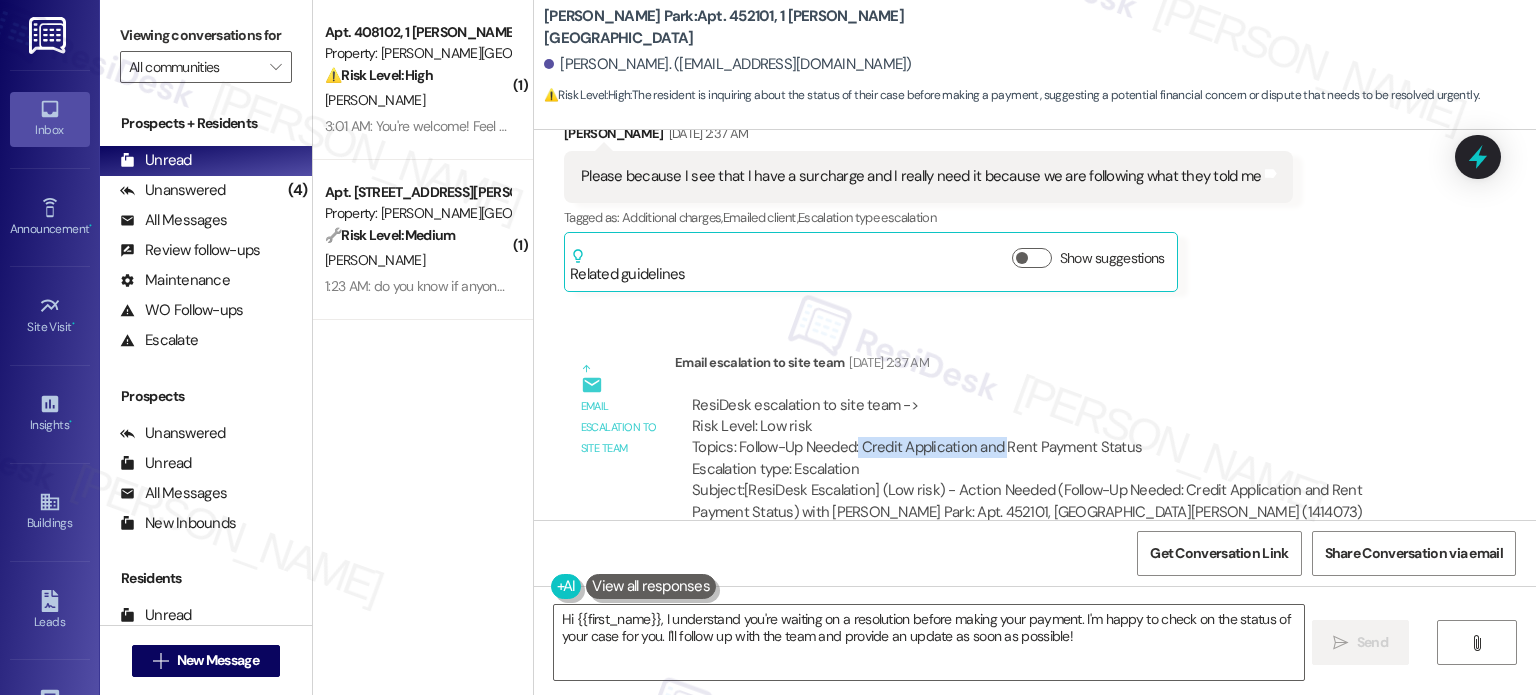 drag, startPoint x: 844, startPoint y: 402, endPoint x: 993, endPoint y: 399, distance: 149.0302 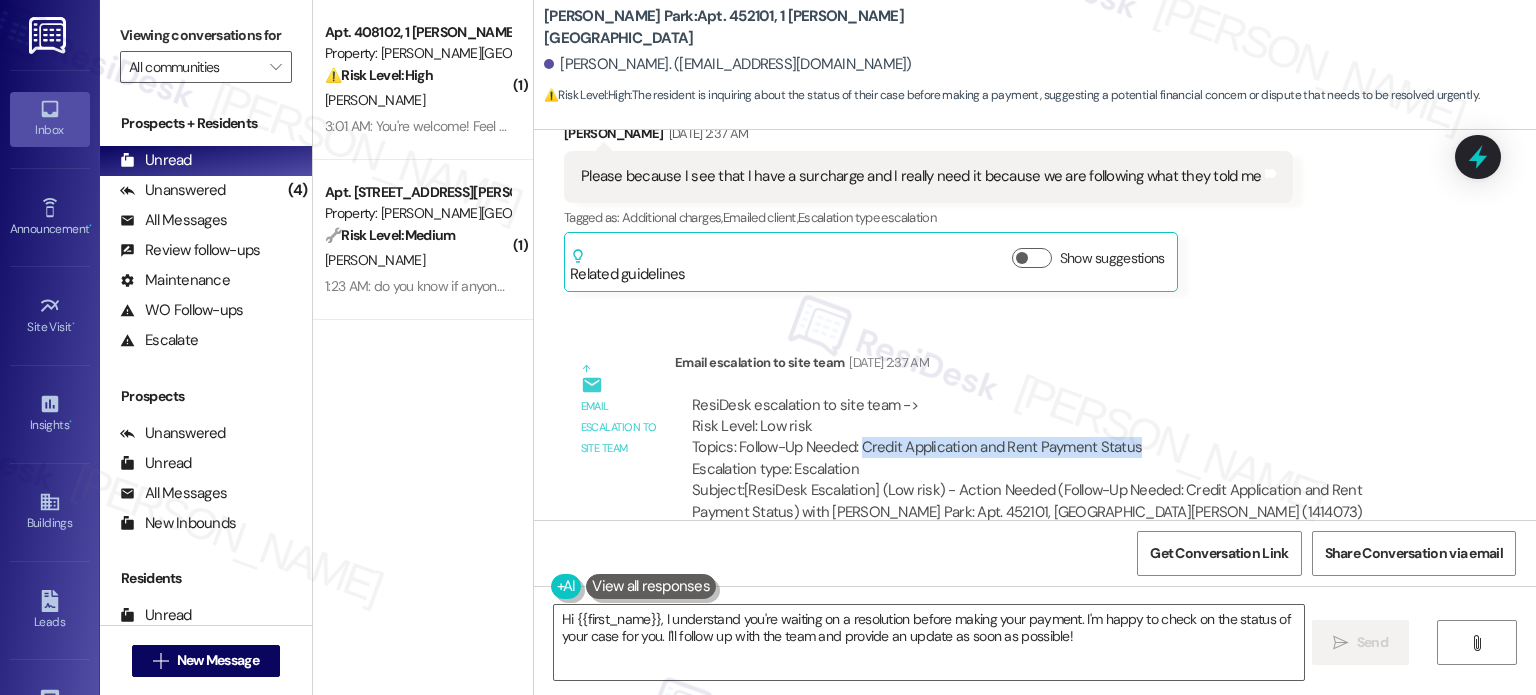 drag, startPoint x: 852, startPoint y: 405, endPoint x: 1123, endPoint y: 430, distance: 272.1507 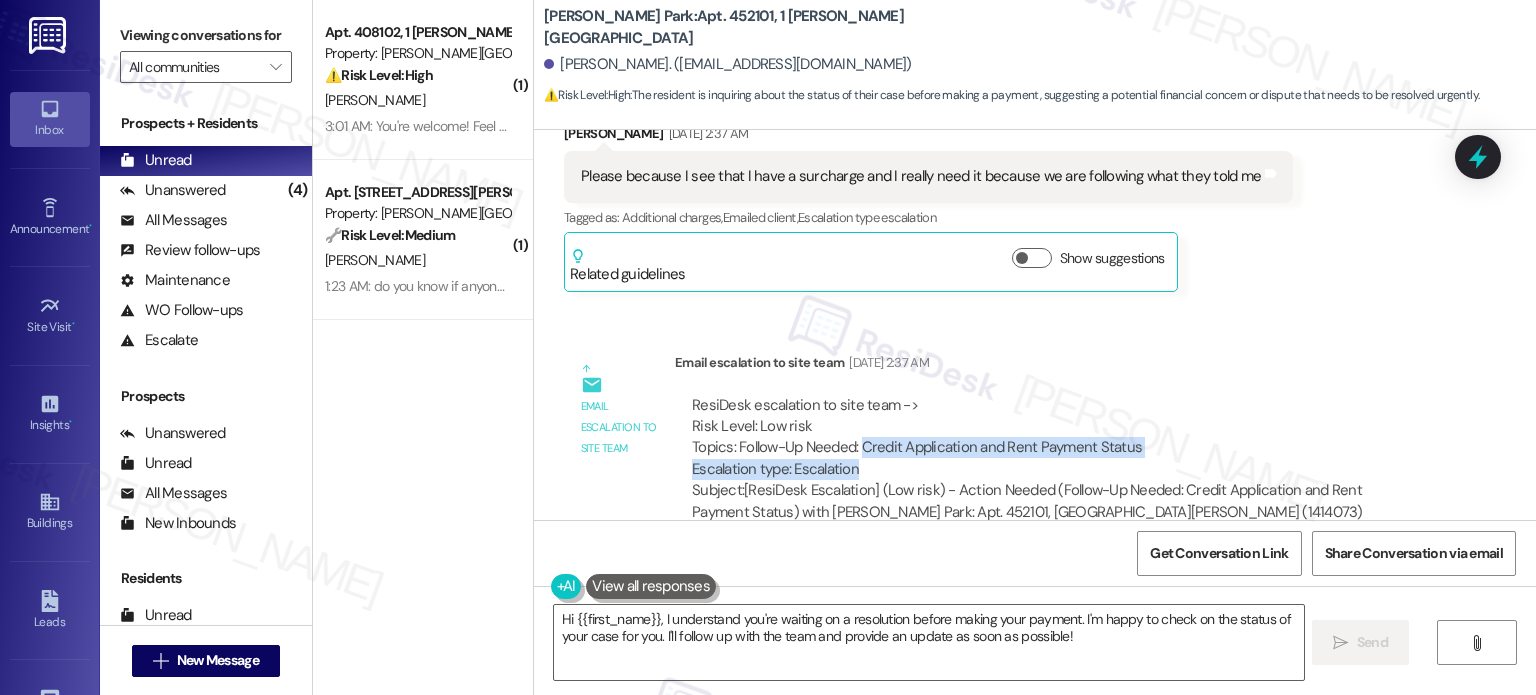 copy on "Credit Application and Rent Payment Status
Escalation type: Escalation" 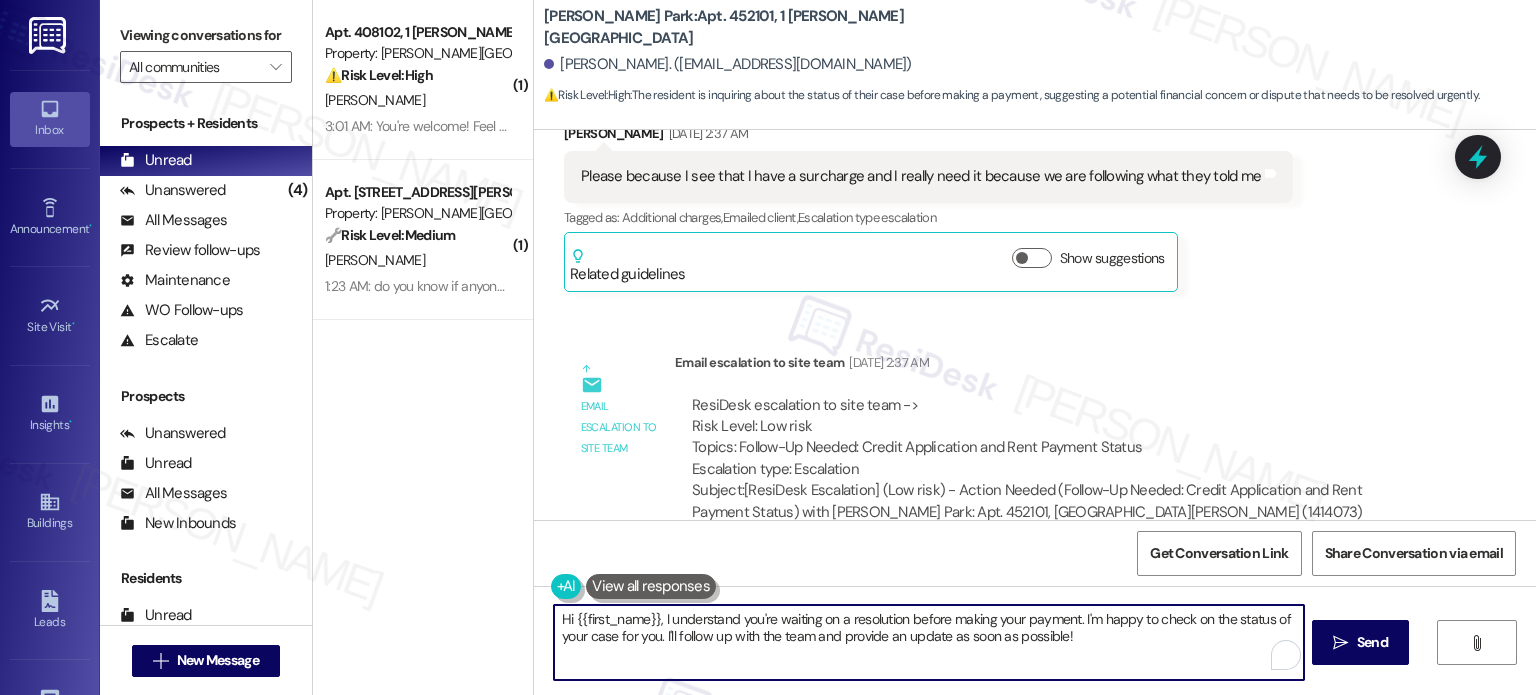 drag, startPoint x: 653, startPoint y: 618, endPoint x: 430, endPoint y: 616, distance: 223.00897 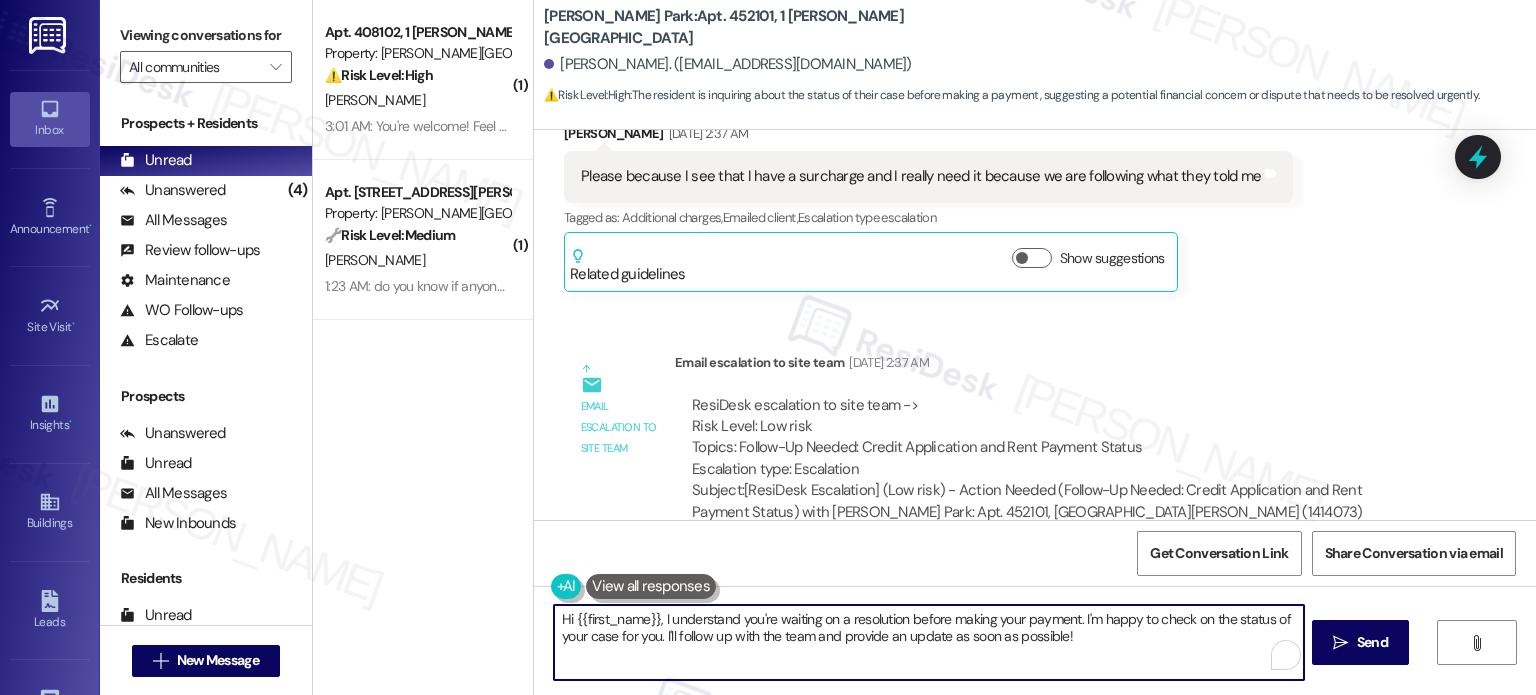 click on "( 1 ) Apt. 408102, 1 [PERSON_NAME][GEOGRAPHIC_DATA] Property: [PERSON_NAME][GEOGRAPHIC_DATA] ⚠️  Risk Level:  High The resident expresses anger and stress due to repeated delays in installing a pool railing necessary for their disability access. This impacts their quality of life and accessibility, and the repeated failures to fulfill promises elevate the concern beyond a simple amenity request. The resident's anxiety and the length of time since initial approval ([DATE]) further justify escalation. [PERSON_NAME] 3:01 AM: You're welcome! Feel free to contact me if anything pops up! 3:01 AM: You're welcome! Feel free to contact me if anything pops up! ( 1 ) Apt. 619J, 1 [PERSON_NAME][GEOGRAPHIC_DATA] Property: [PERSON_NAME][GEOGRAPHIC_DATA] 🔧  Risk Level:  Medium The resident is inquiring about a scheduled visit that did not occur as expected. While the missed visit is a service failure, it does not pose an immediate threat or risk. This falls under non-urgent maintenance or a community concern. [PERSON_NAME] [PERSON_NAME] Park:  Apt. 452101, 1 [PERSON_NAME][GEOGRAPHIC_DATA]         ⚠️ High :" at bounding box center (924, 347) 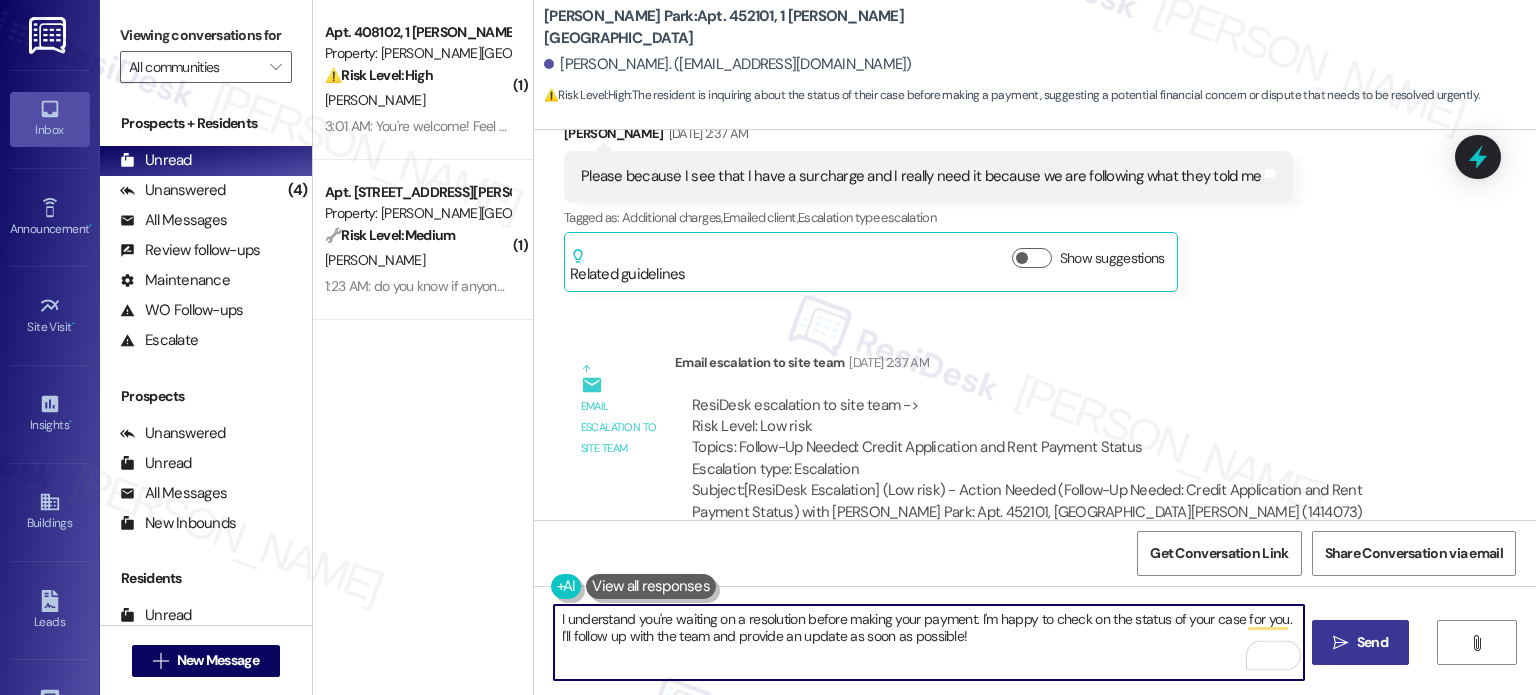 type on "I understand you're waiting on a resolution before making your payment. I'm happy to check on the status of your case for you. I'll follow up with the team and provide an update as soon as possible!" 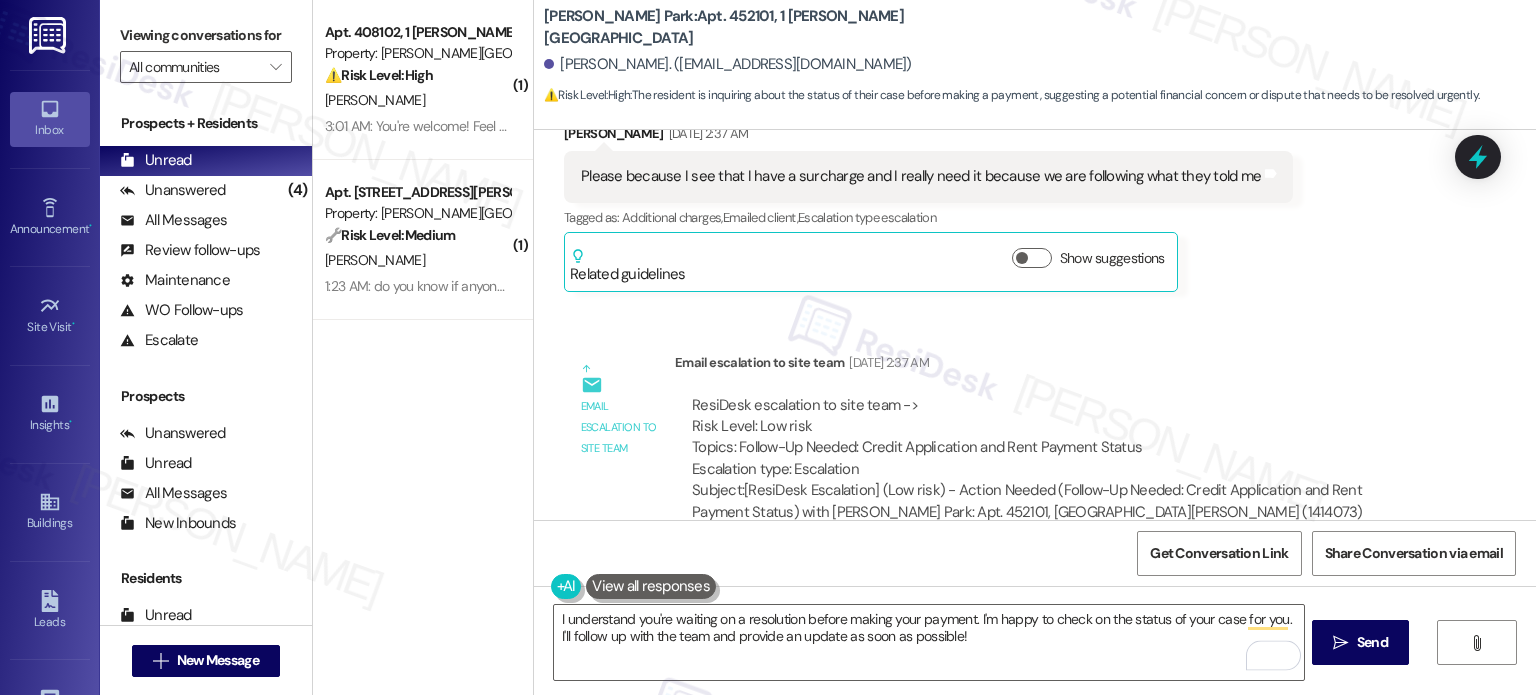 drag, startPoint x: 1381, startPoint y: 626, endPoint x: 1374, endPoint y: 471, distance: 155.15799 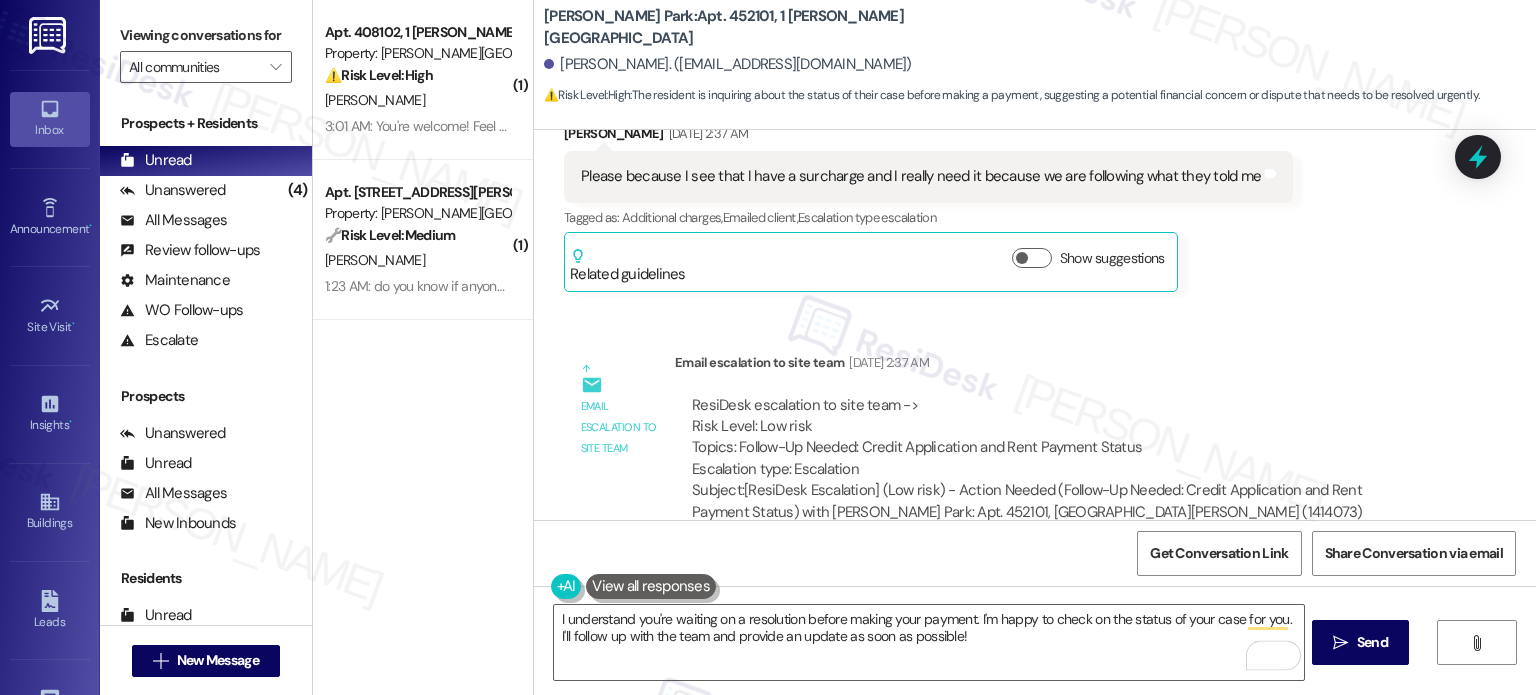 click on "I understand you're waiting on a resolution before making your payment. I'm happy to check on the status of your case for you. I'll follow up with the team and provide an update as soon as possible!  Send " at bounding box center [1035, 661] 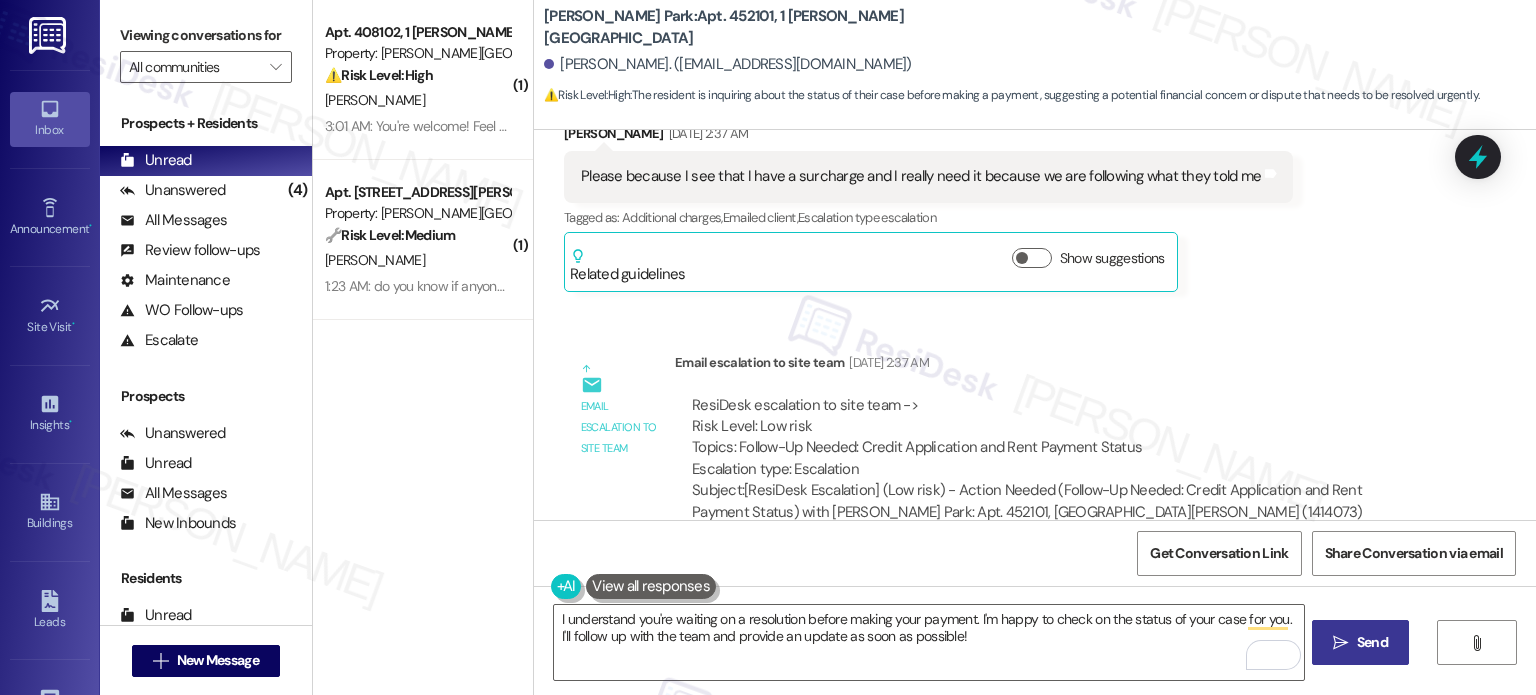 click on " Send" at bounding box center [1360, 642] 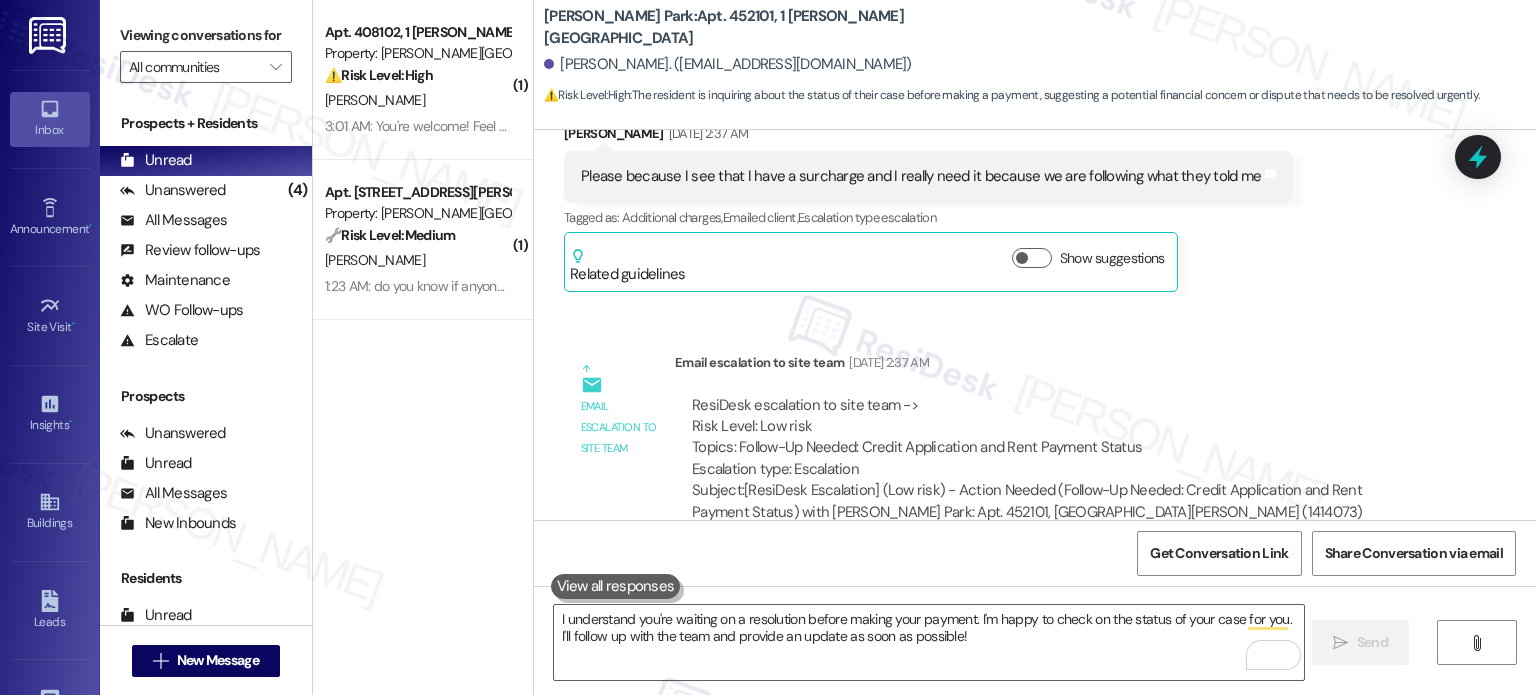 type 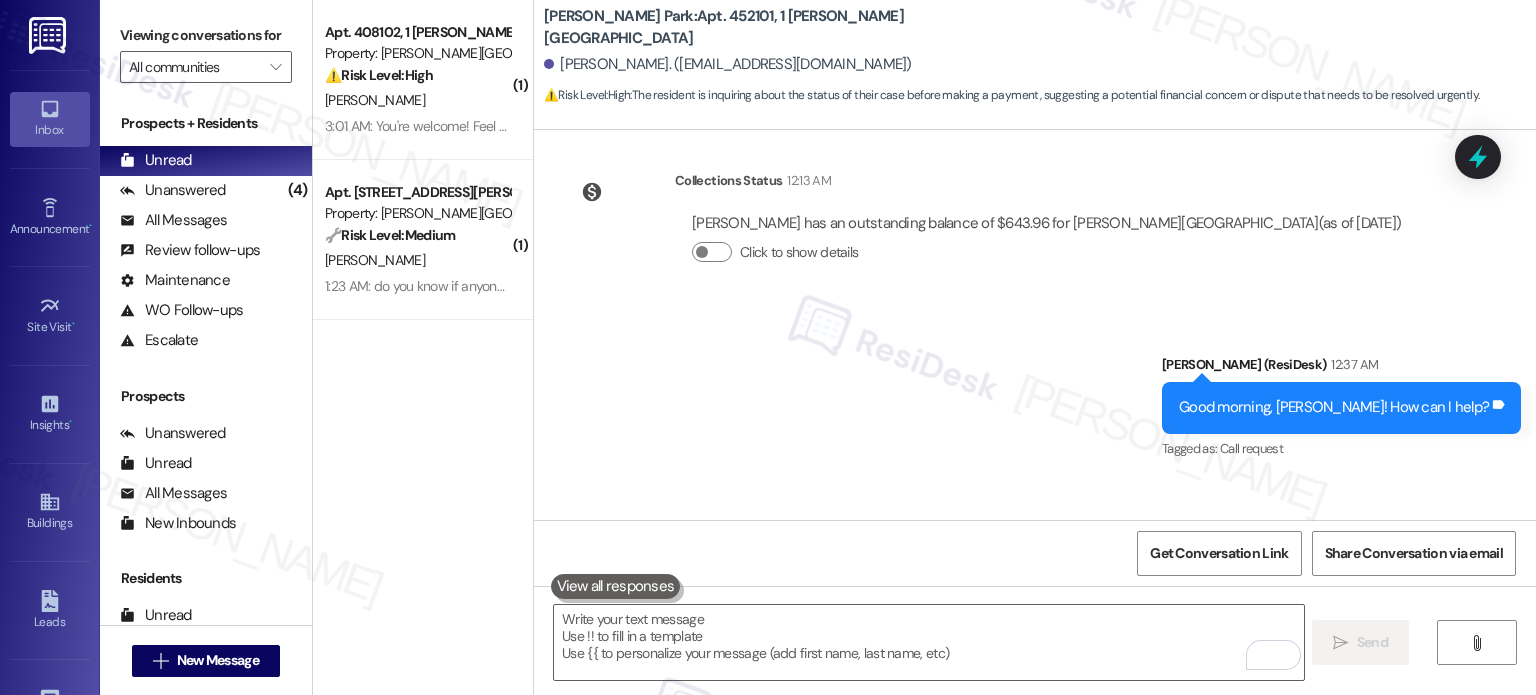 scroll, scrollTop: 5271, scrollLeft: 0, axis: vertical 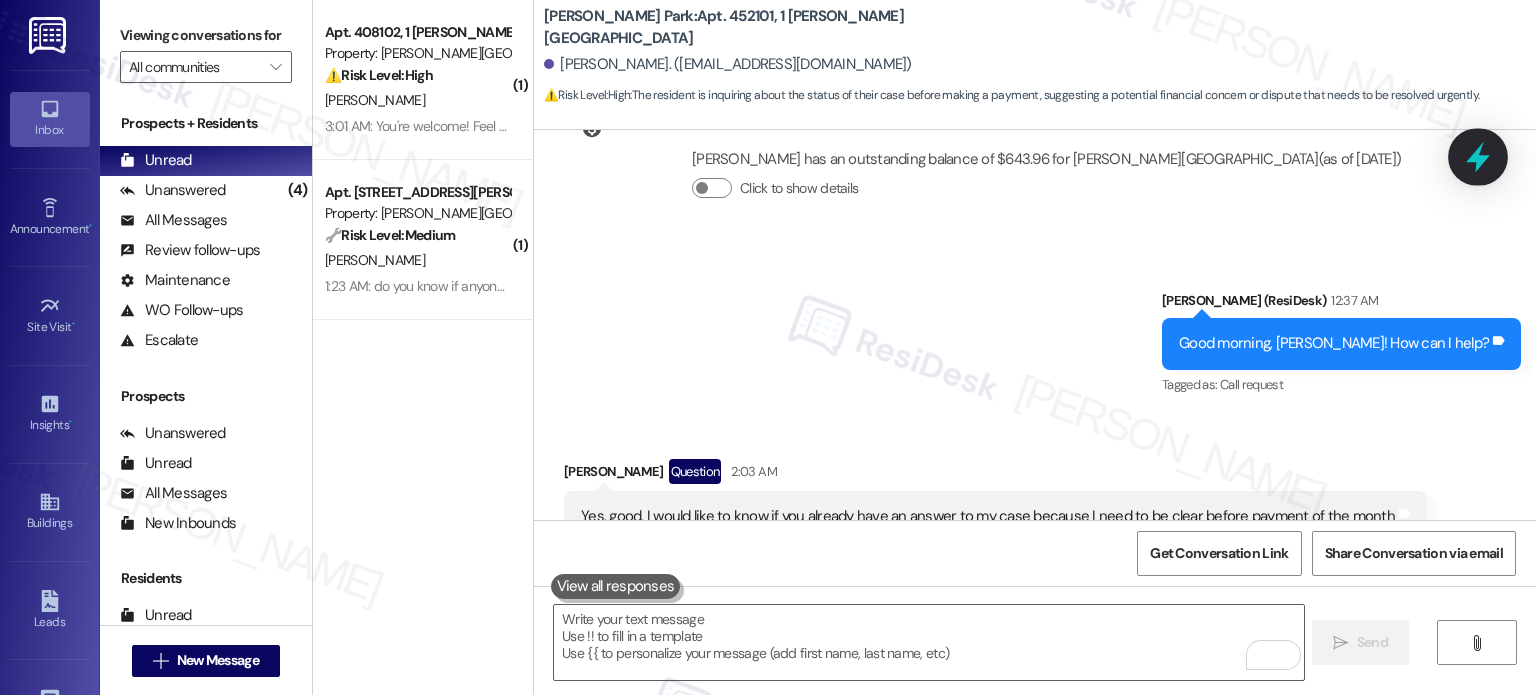 click 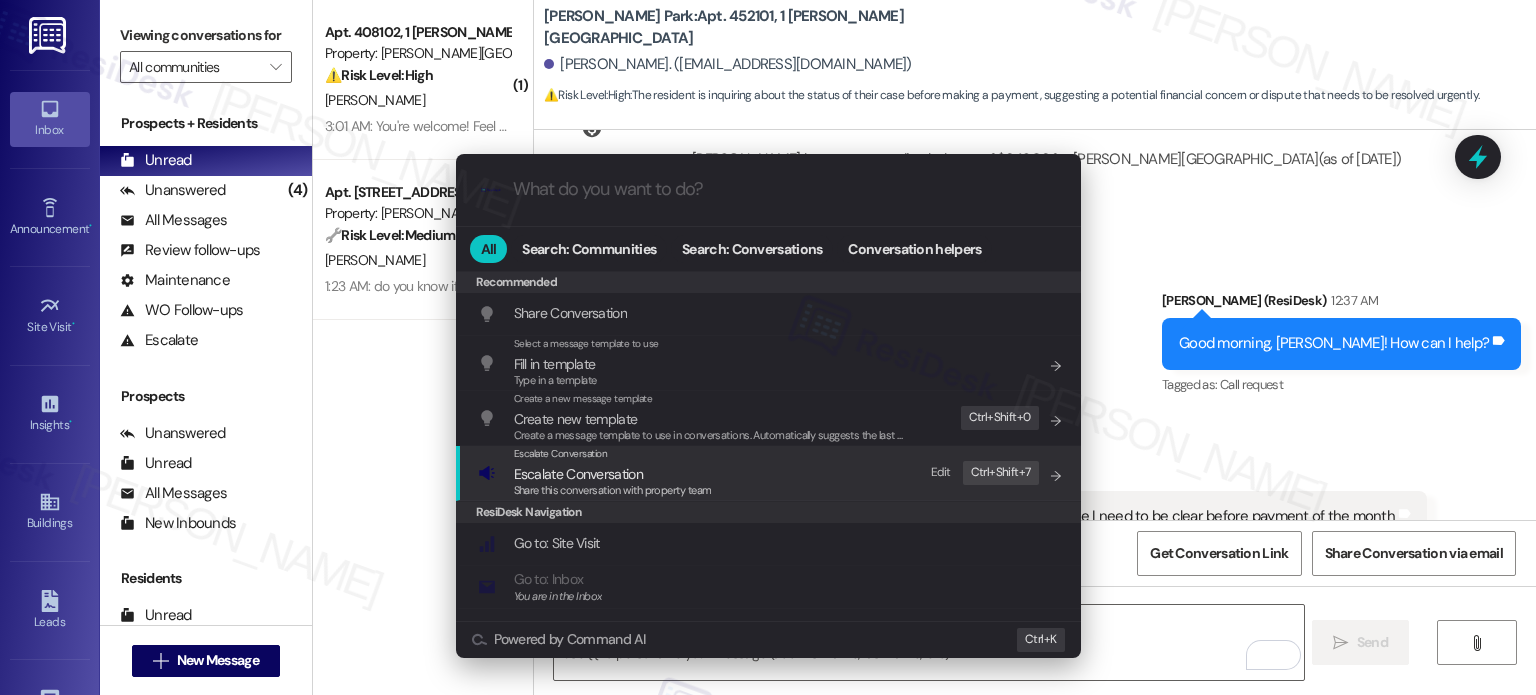 click on "Escalate Conversation" at bounding box center [578, 474] 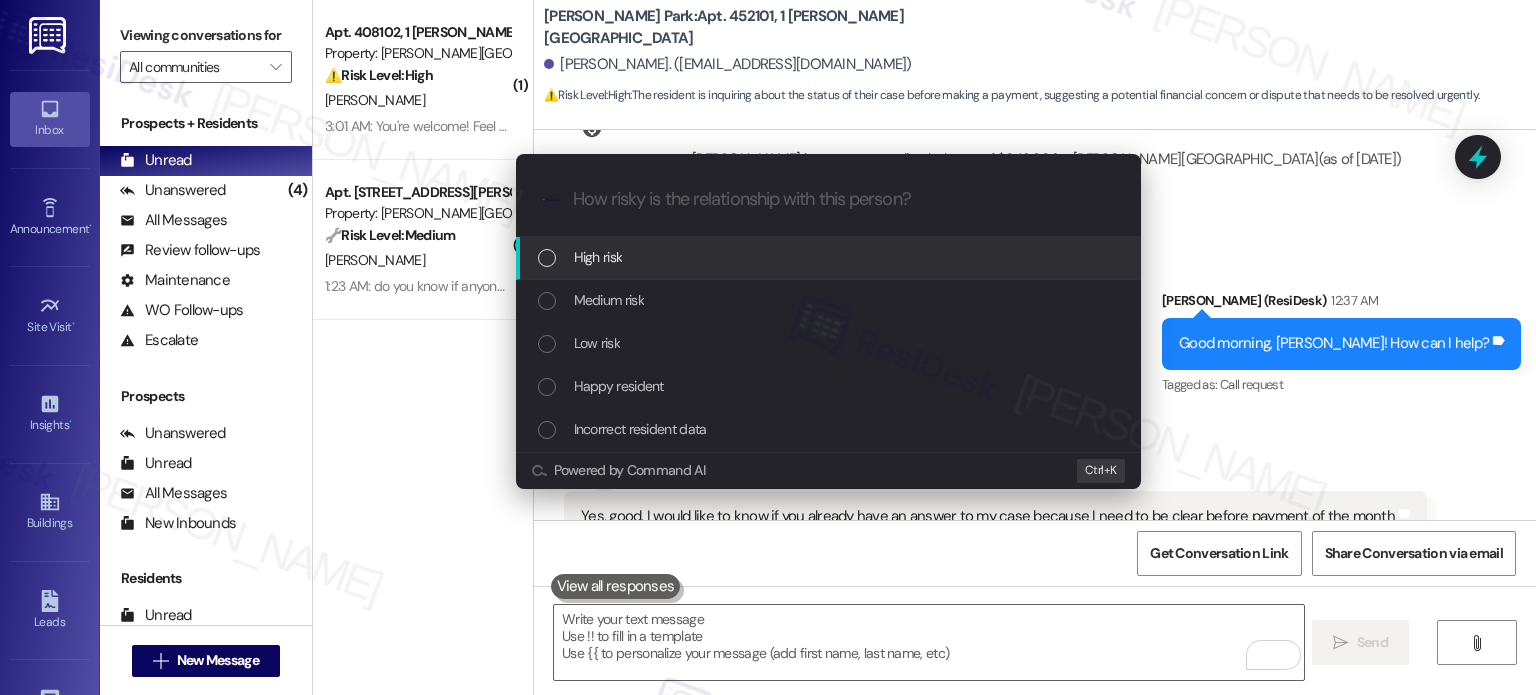 click on "High risk" at bounding box center [598, 257] 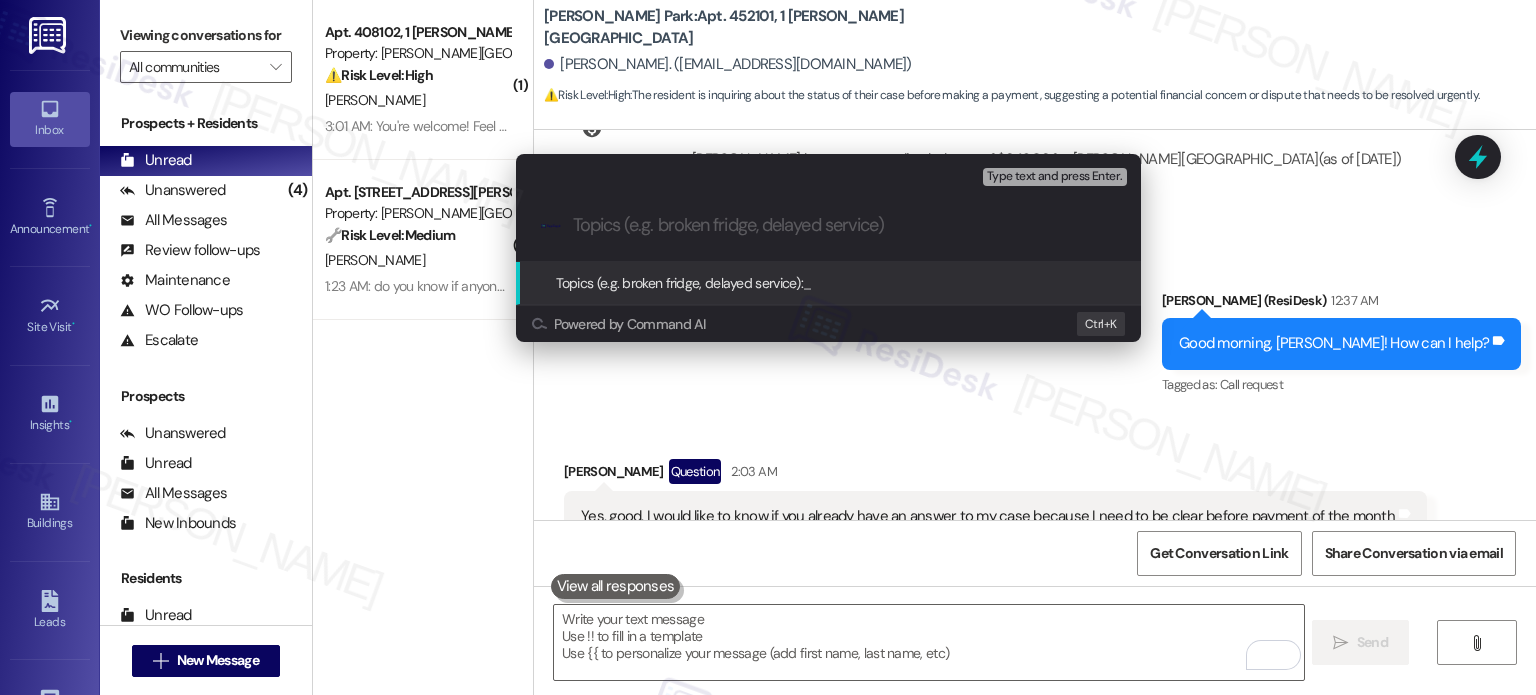paste on "Credit Application and Rent Payment Status Escalation type: Escalation" 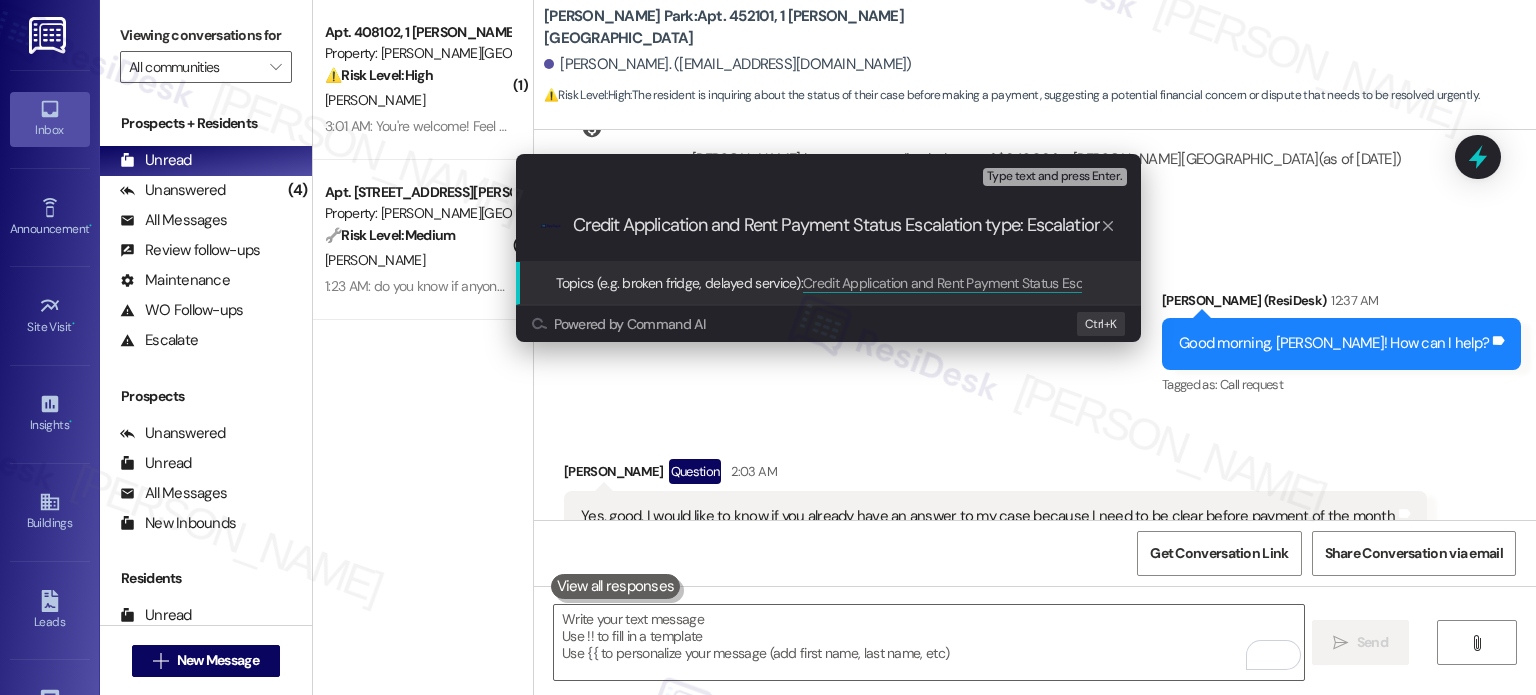 scroll, scrollTop: 0, scrollLeft: 9, axis: horizontal 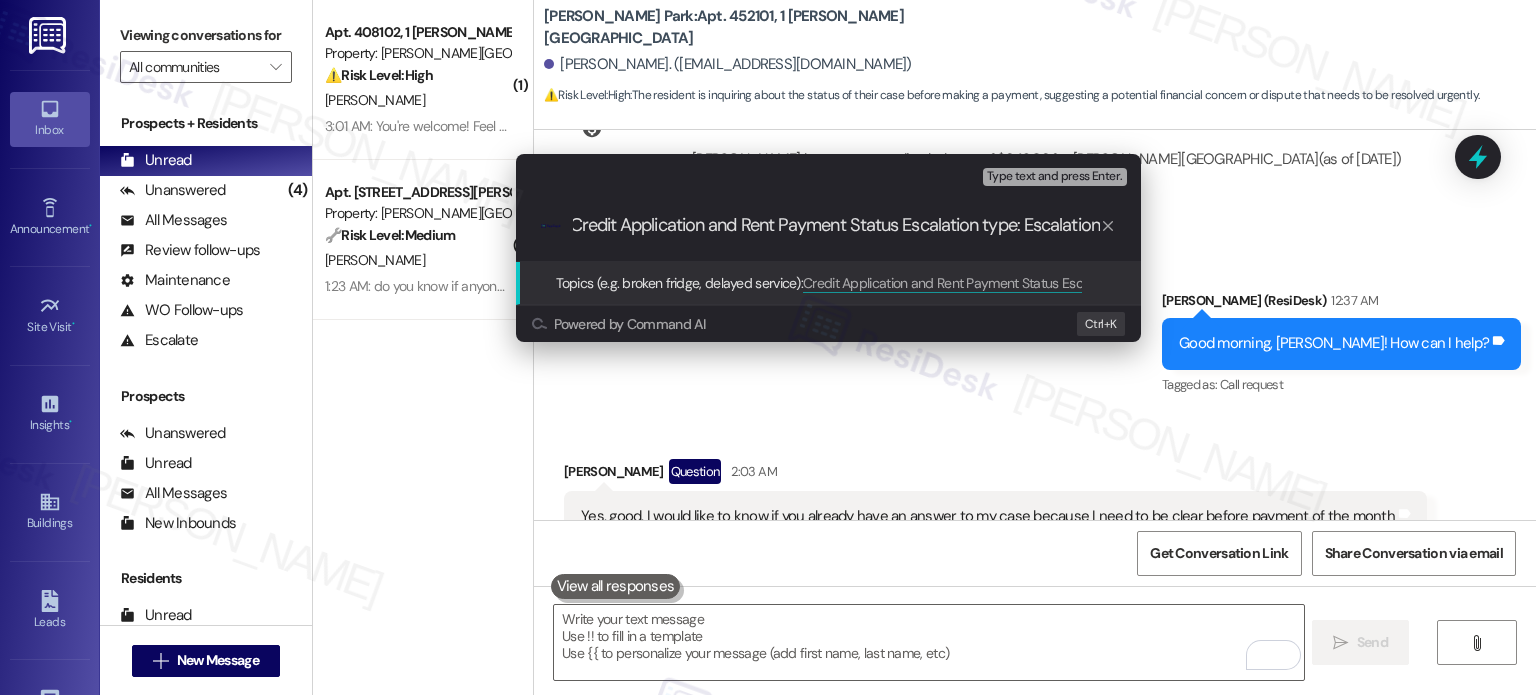 type on "Credit Application and Rent Payment Status Escalation type: Escalation" 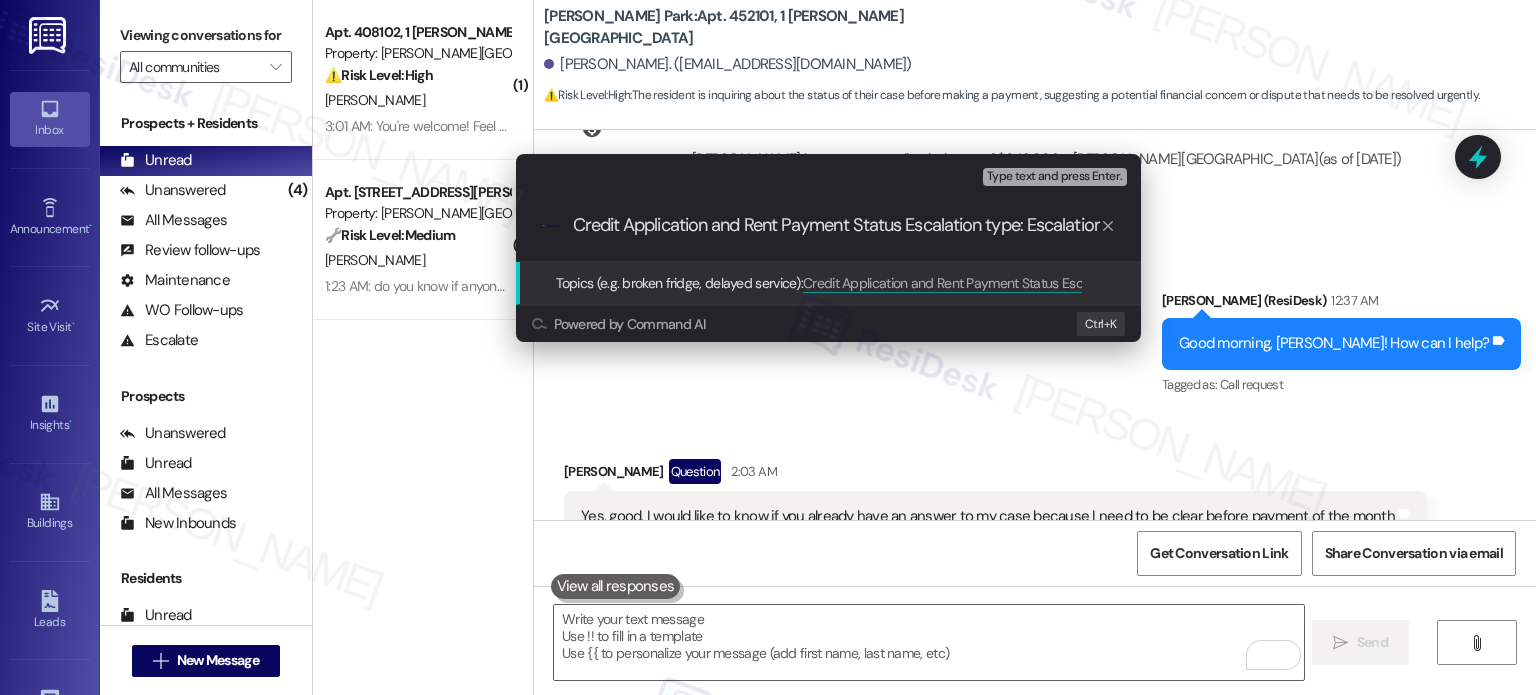 click on "Escalate Conversation High risk Topics (e.g. broken fridge, delayed service) Any messages to highlight in the email? Type text and press Enter. .cls-1{fill:#0a055f;}.cls-2{fill:#0cc4c4;} resideskLogoBlueOrange Credit Application and Rent Payment Status Escalation type: Escalation Topics (e.g. broken fridge, delayed service):  Credit Application and Rent Payment Status Escalation type: Escalation Powered by Command AI Ctrl+ K" at bounding box center (768, 347) 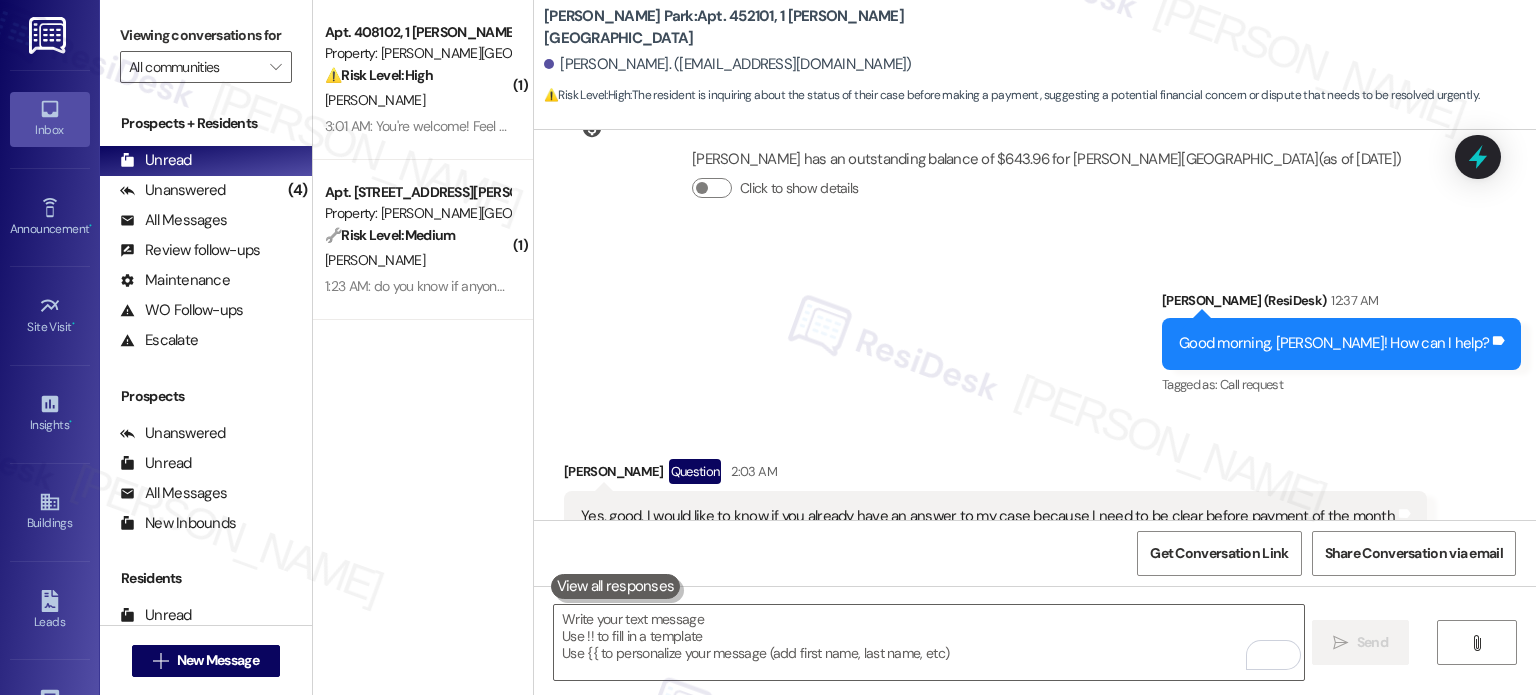 drag, startPoint x: 1476, startPoint y: 166, endPoint x: 1224, endPoint y: 174, distance: 252.12695 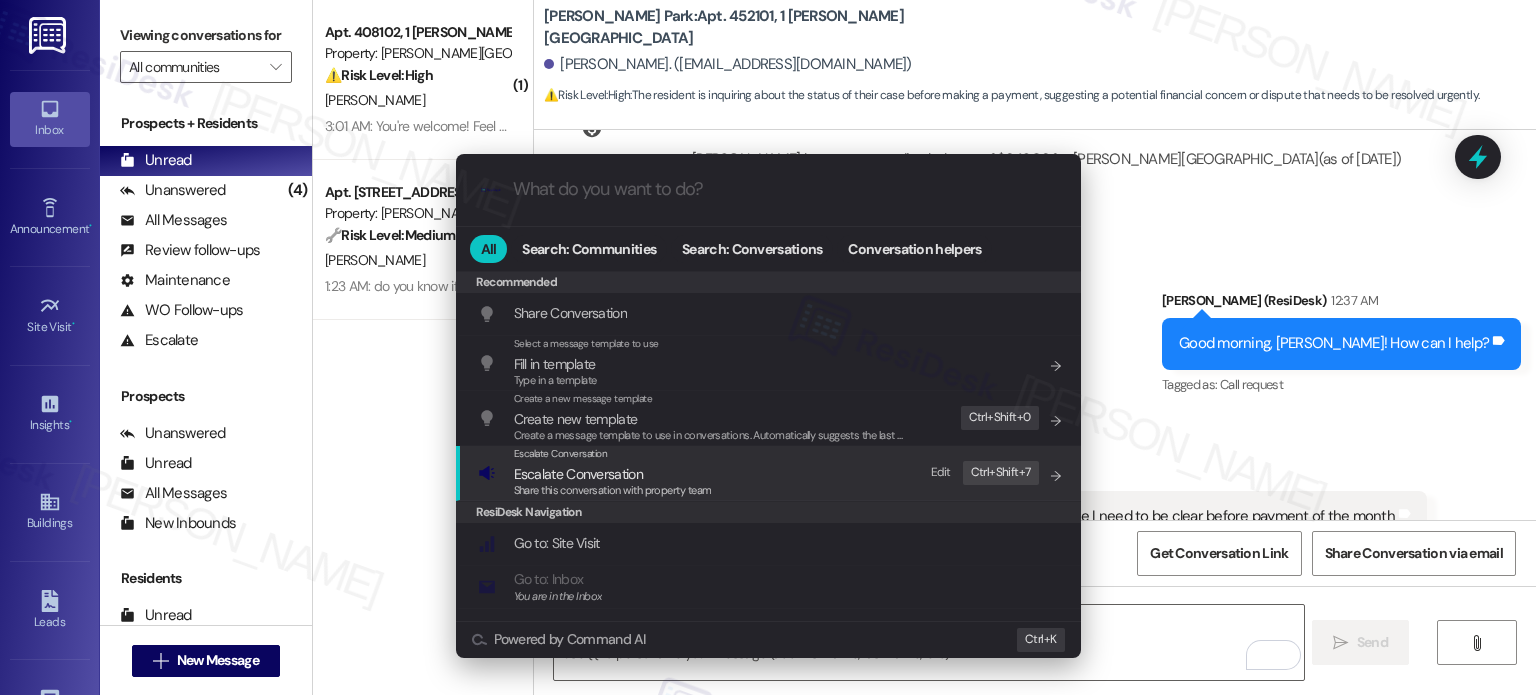 click on "Share this conversation with property team" at bounding box center (613, 490) 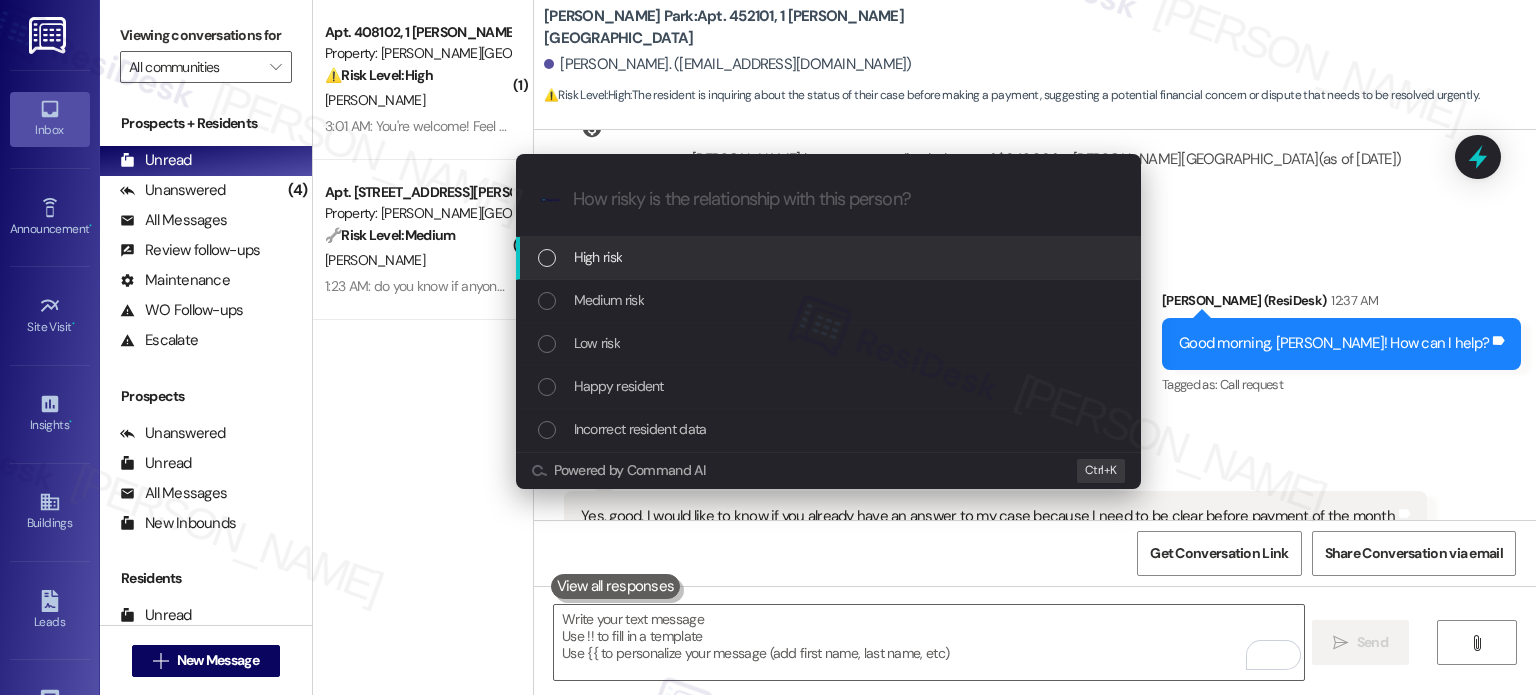 click on "High risk" at bounding box center (598, 257) 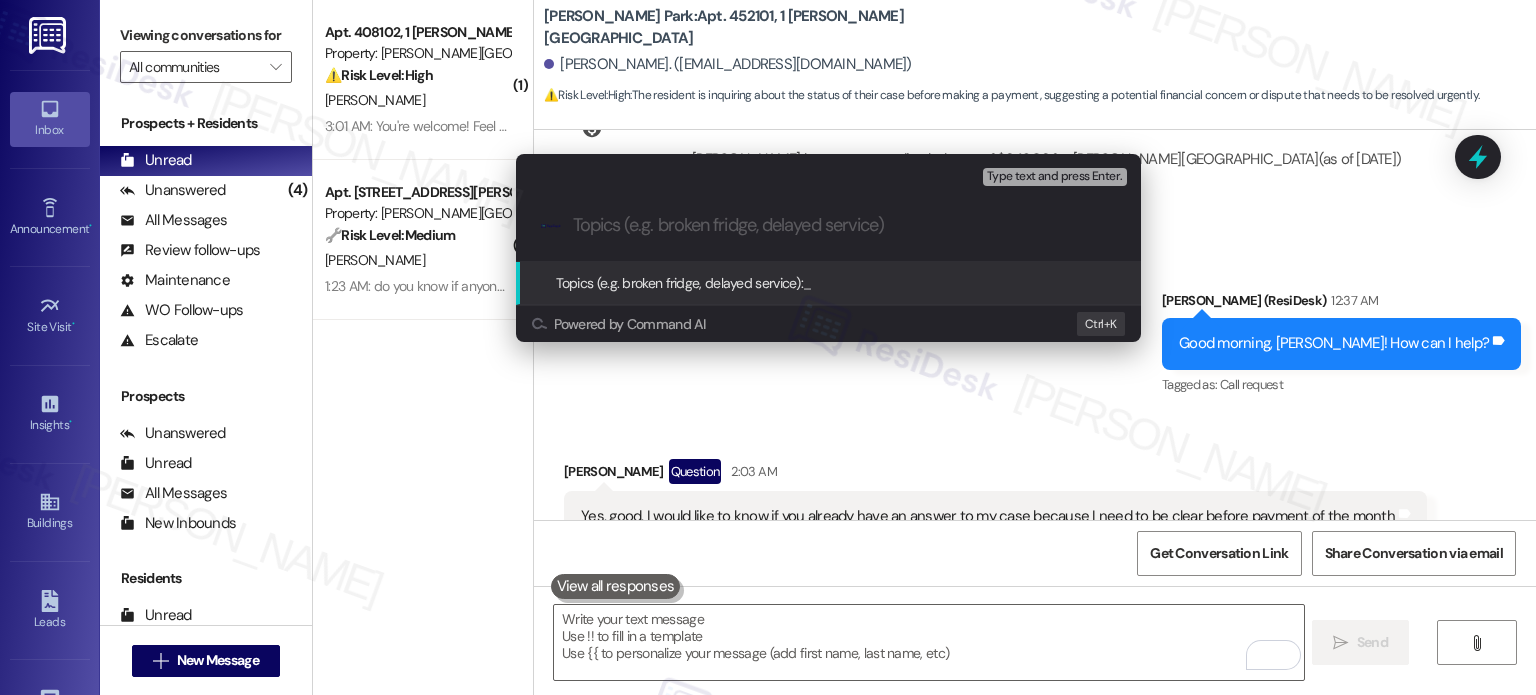 paste on "Credit Application and Rent Payment Status Escalation type: Escalation" 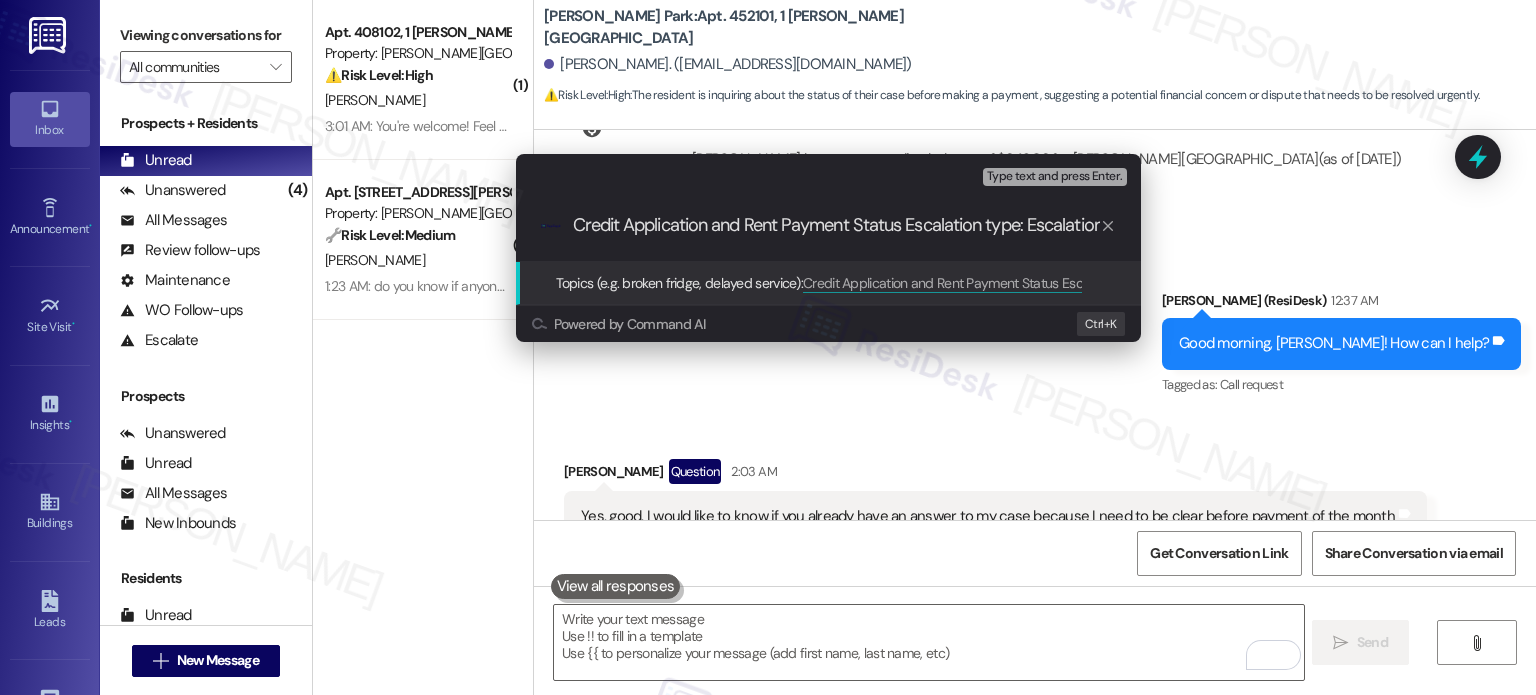 scroll, scrollTop: 0, scrollLeft: 9, axis: horizontal 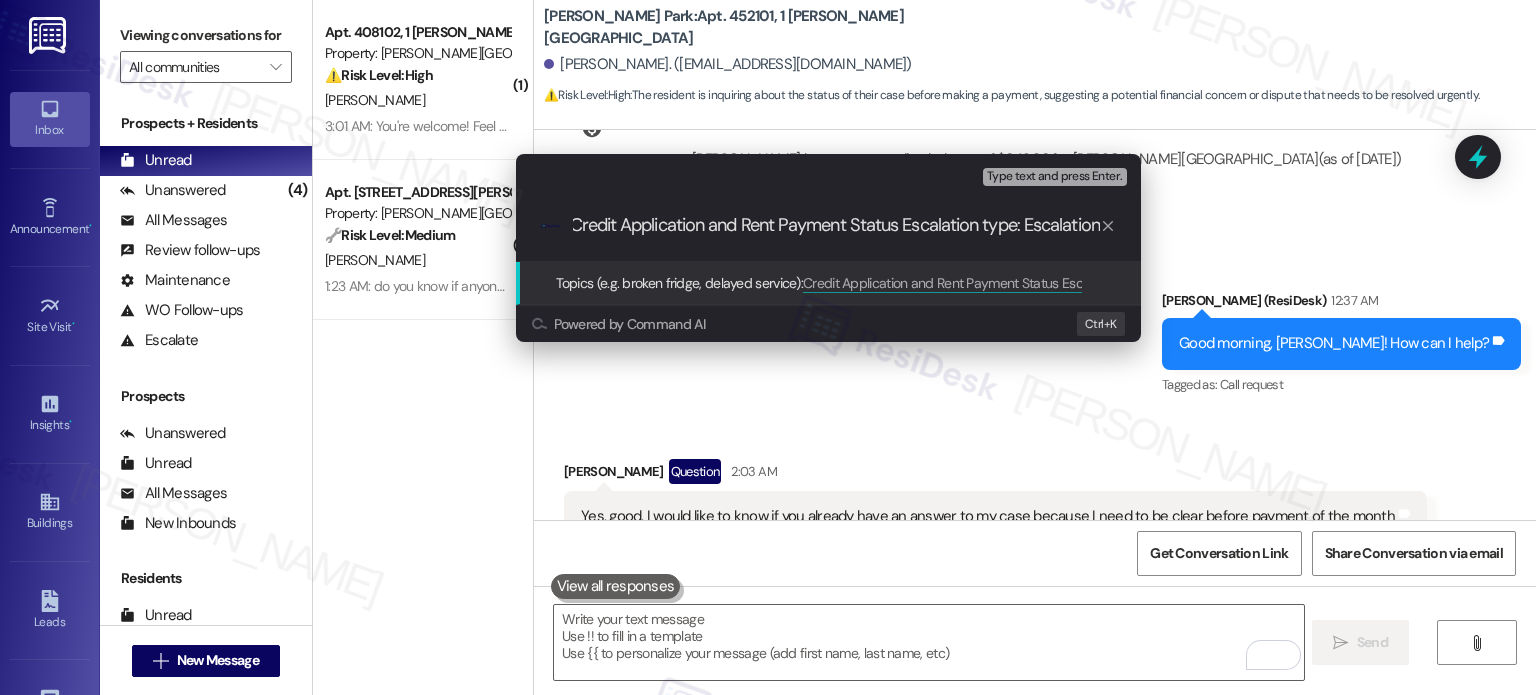 type on "Credit Application and Rent Payment Status Escalation type: Escalation" 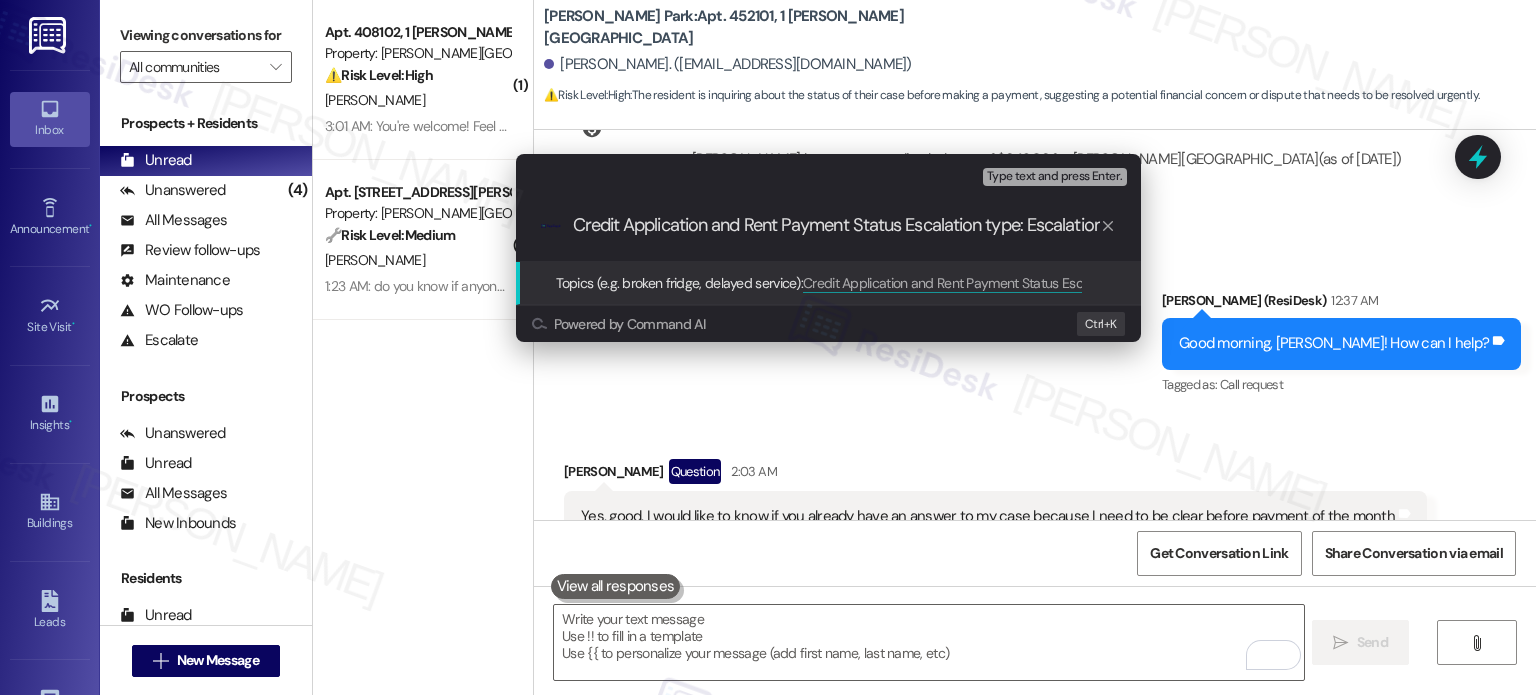 click on "Type text and press Enter." at bounding box center [1054, 177] 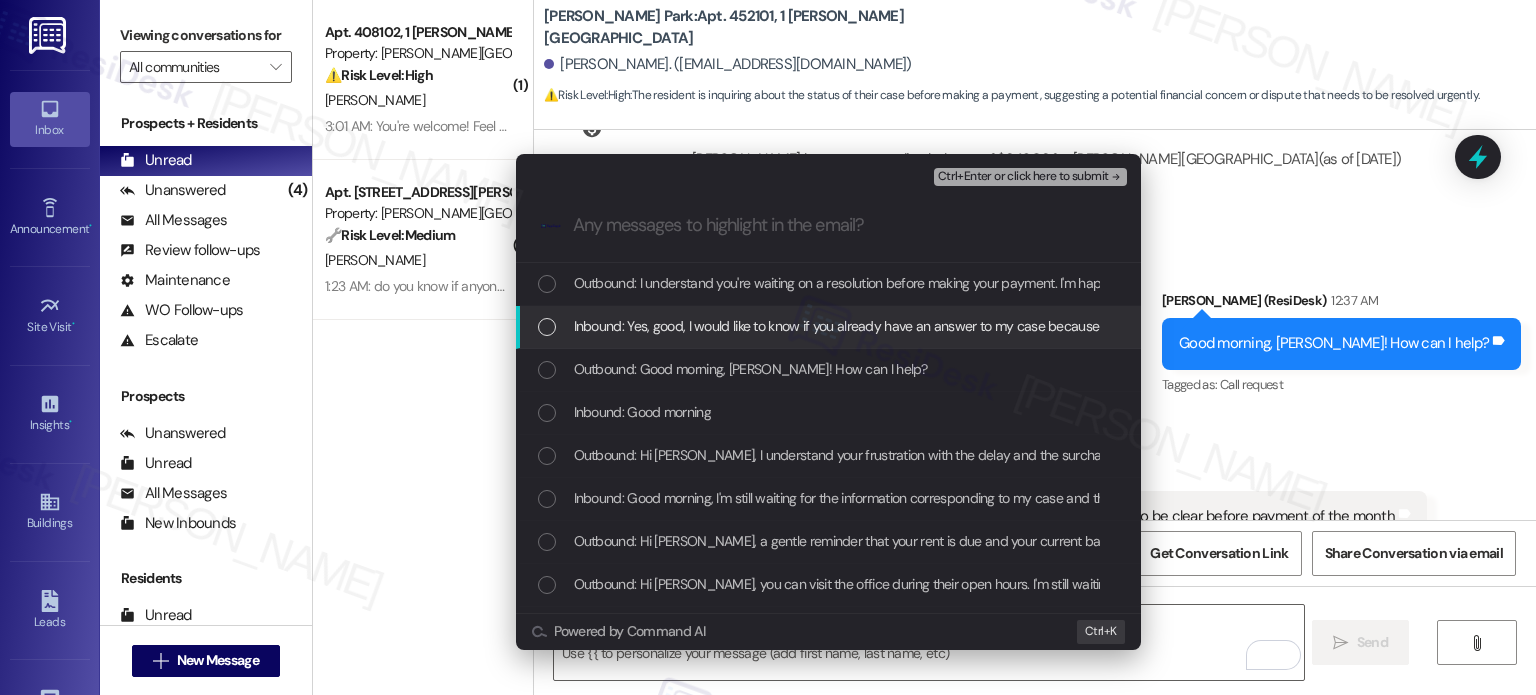 click on "Inbound: Yes, good, I would like to know if you already have an answer to my case because I need to be clear before payment of the month" at bounding box center (977, 326) 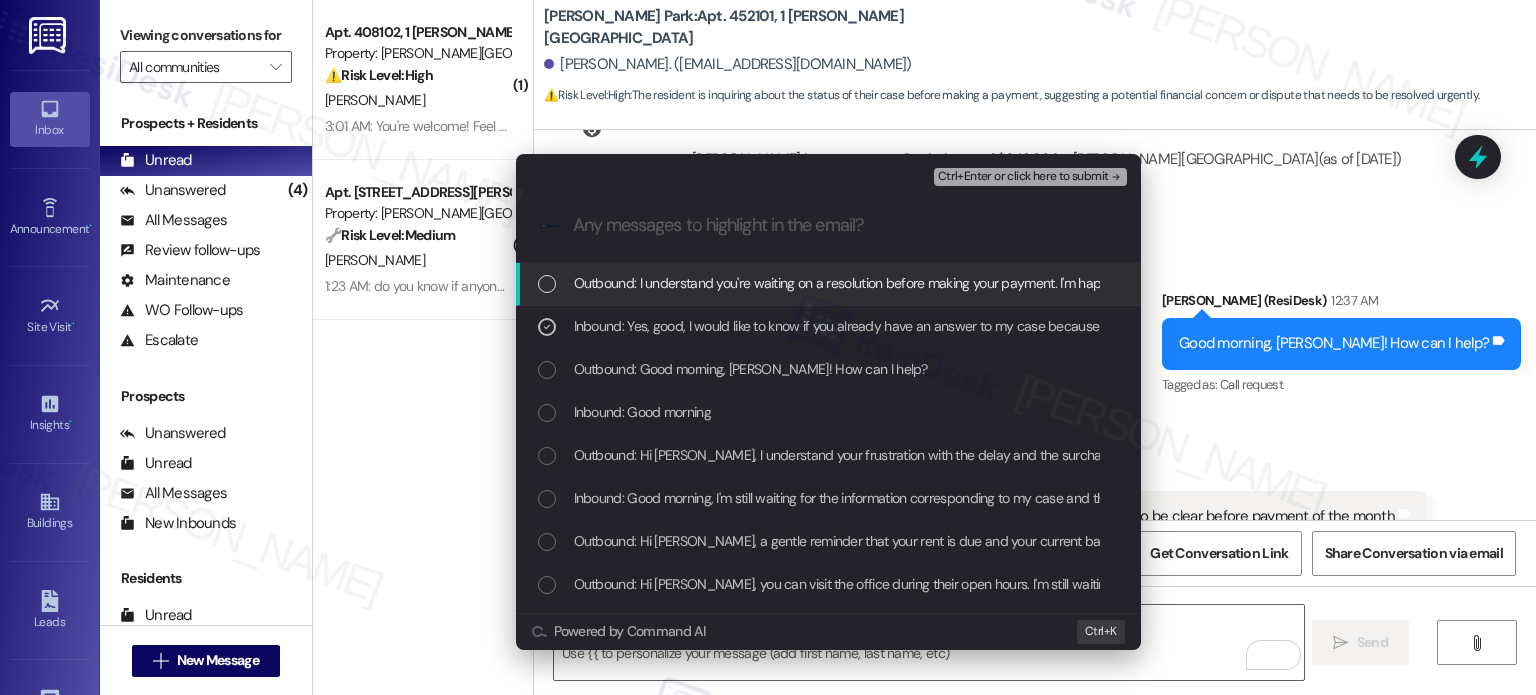 click on "Ctrl+Enter or click here to submit" at bounding box center (1023, 177) 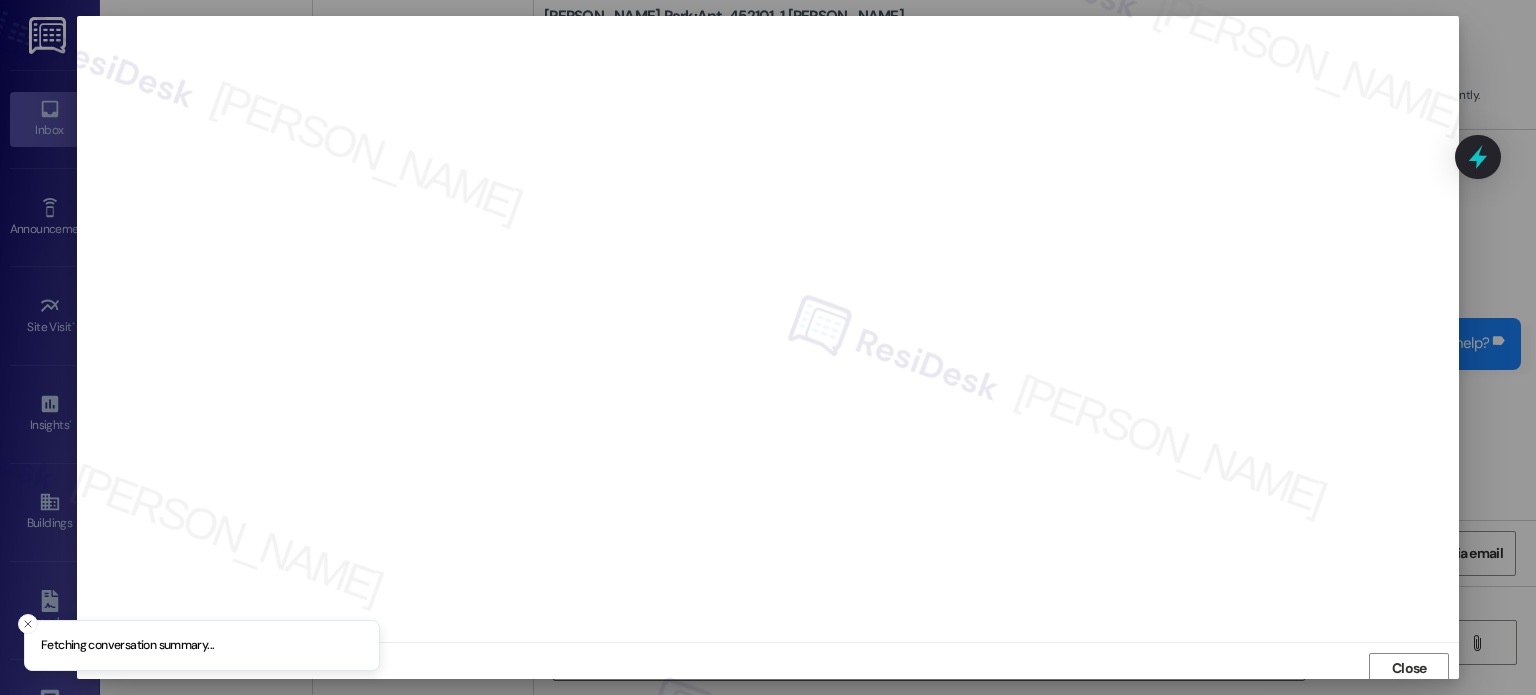 scroll, scrollTop: 5, scrollLeft: 0, axis: vertical 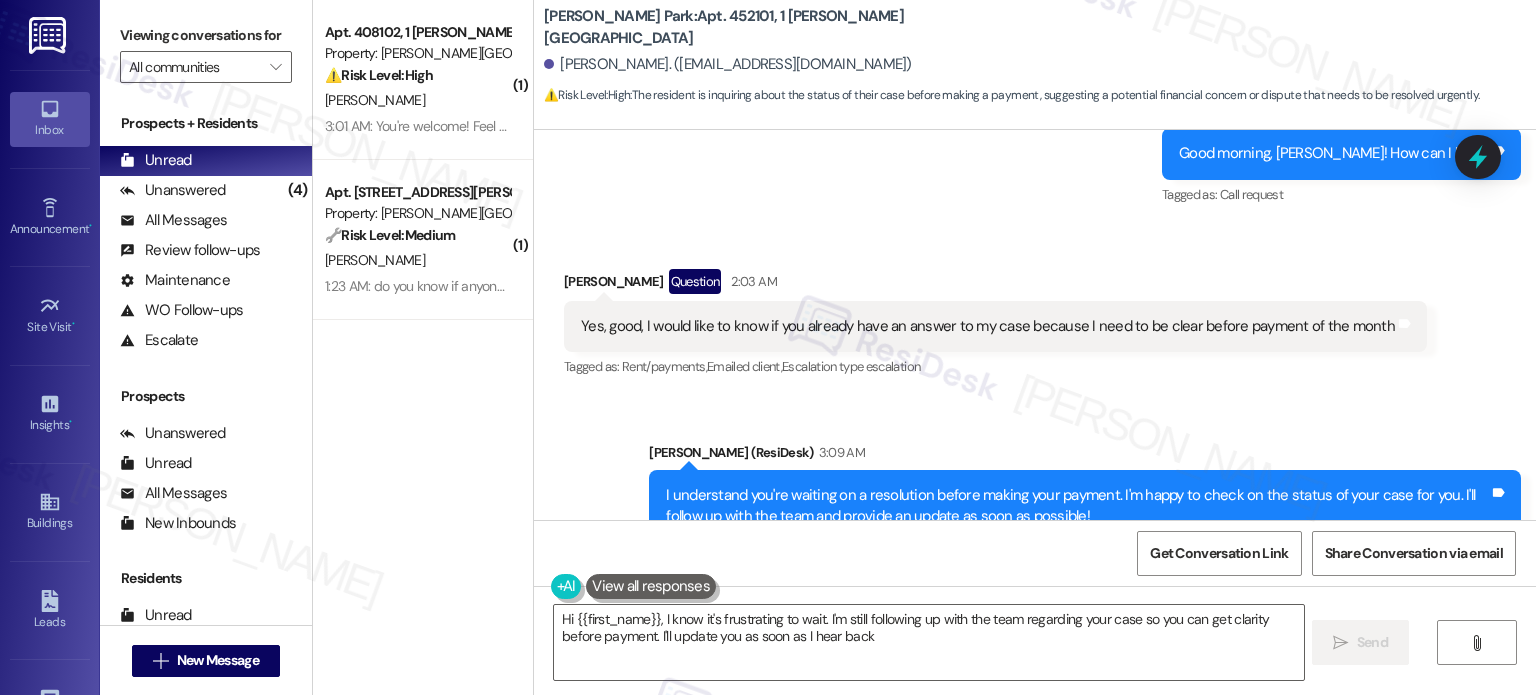 type on "Hi {{first_name}}, I know it's frustrating to wait. I'm still following up with the team regarding your case so you can get clarity before payment. I'll update you as soon as I hear back!" 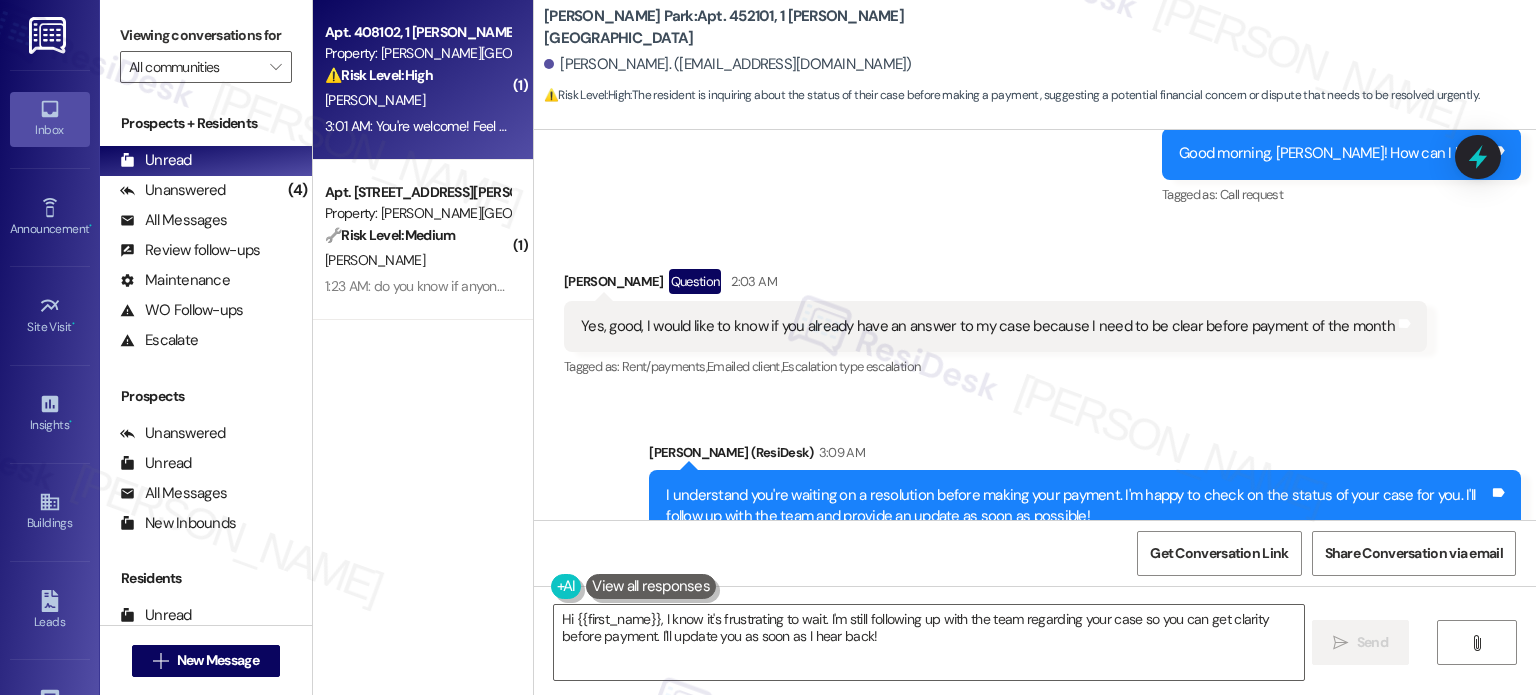 click on "3:01 AM: You're welcome! Feel free to contact me if anything pops up! 3:01 AM: You're welcome! Feel free to contact me if anything pops up!" at bounding box center (526, 126) 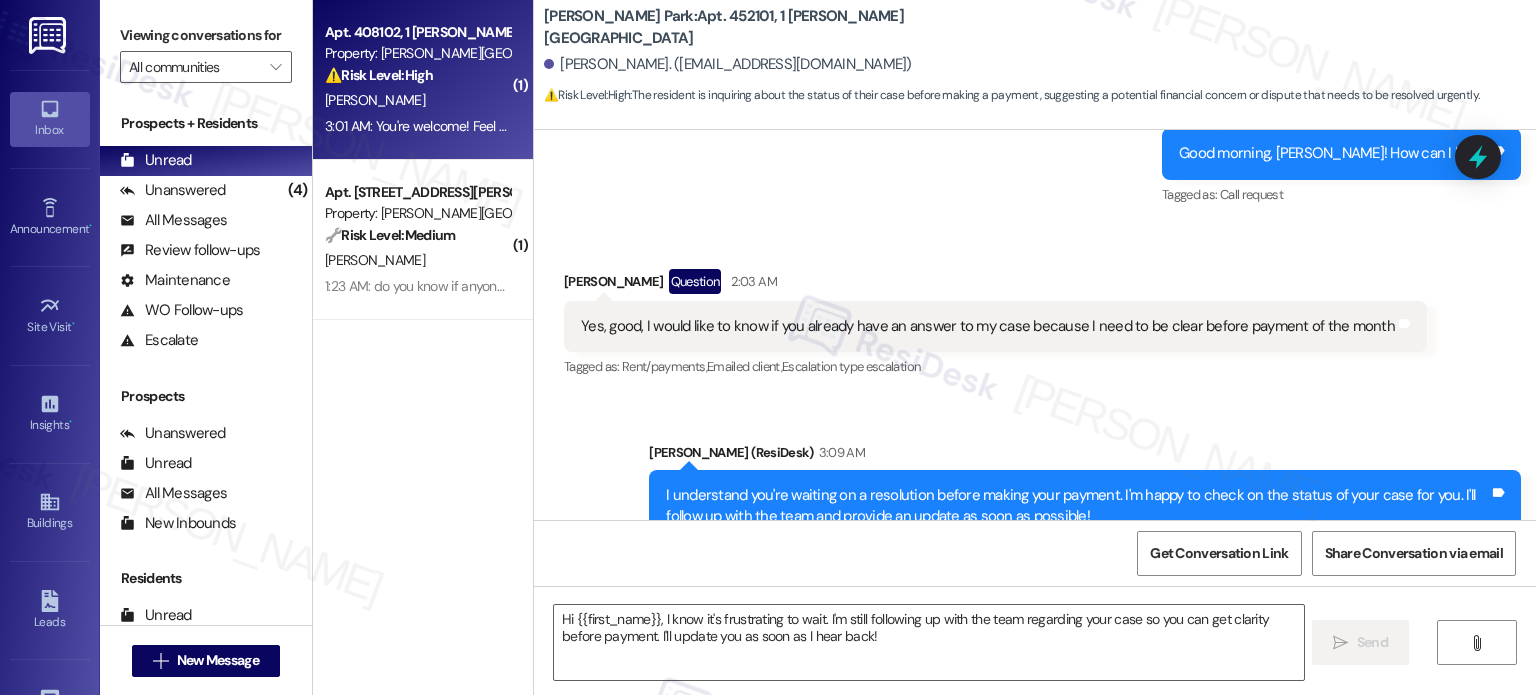 type on "Fetching suggested responses. Please feel free to read through the conversation in the meantime." 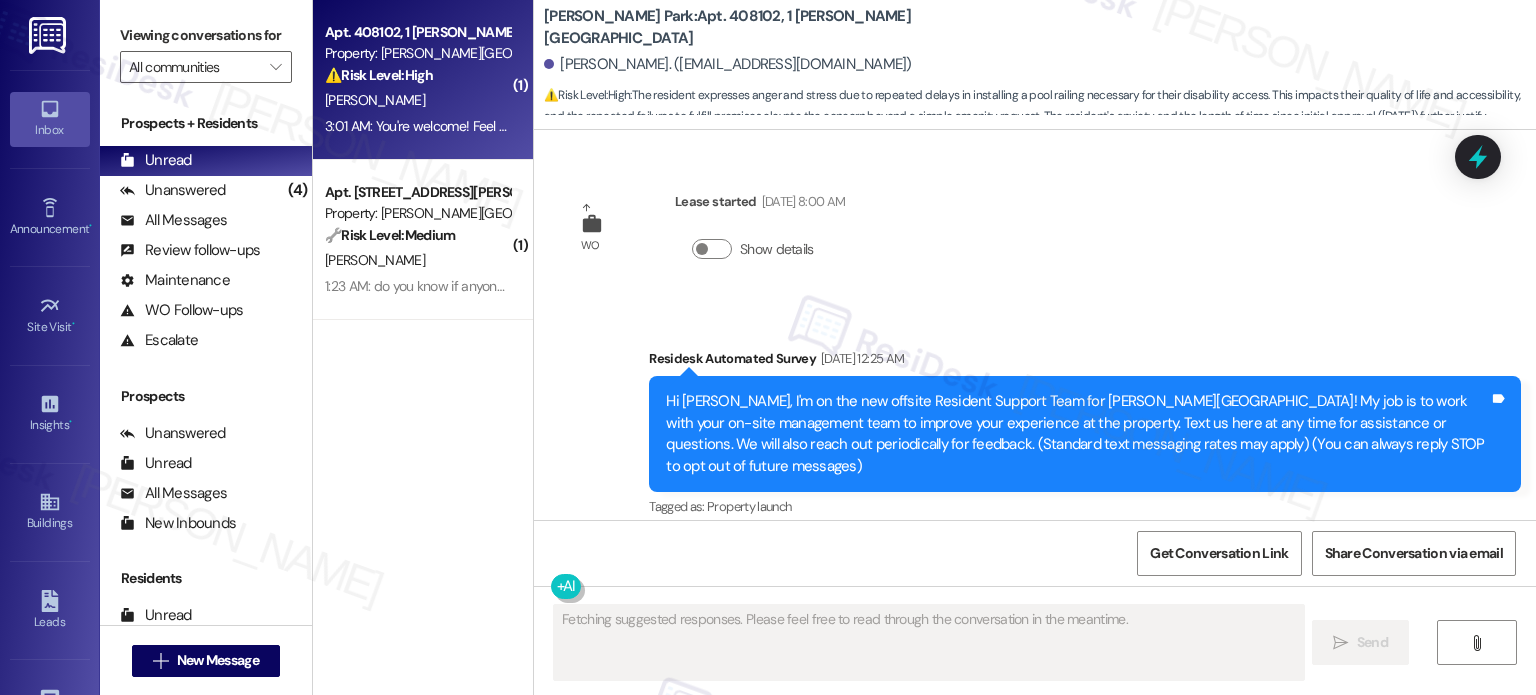 scroll, scrollTop: 69720, scrollLeft: 0, axis: vertical 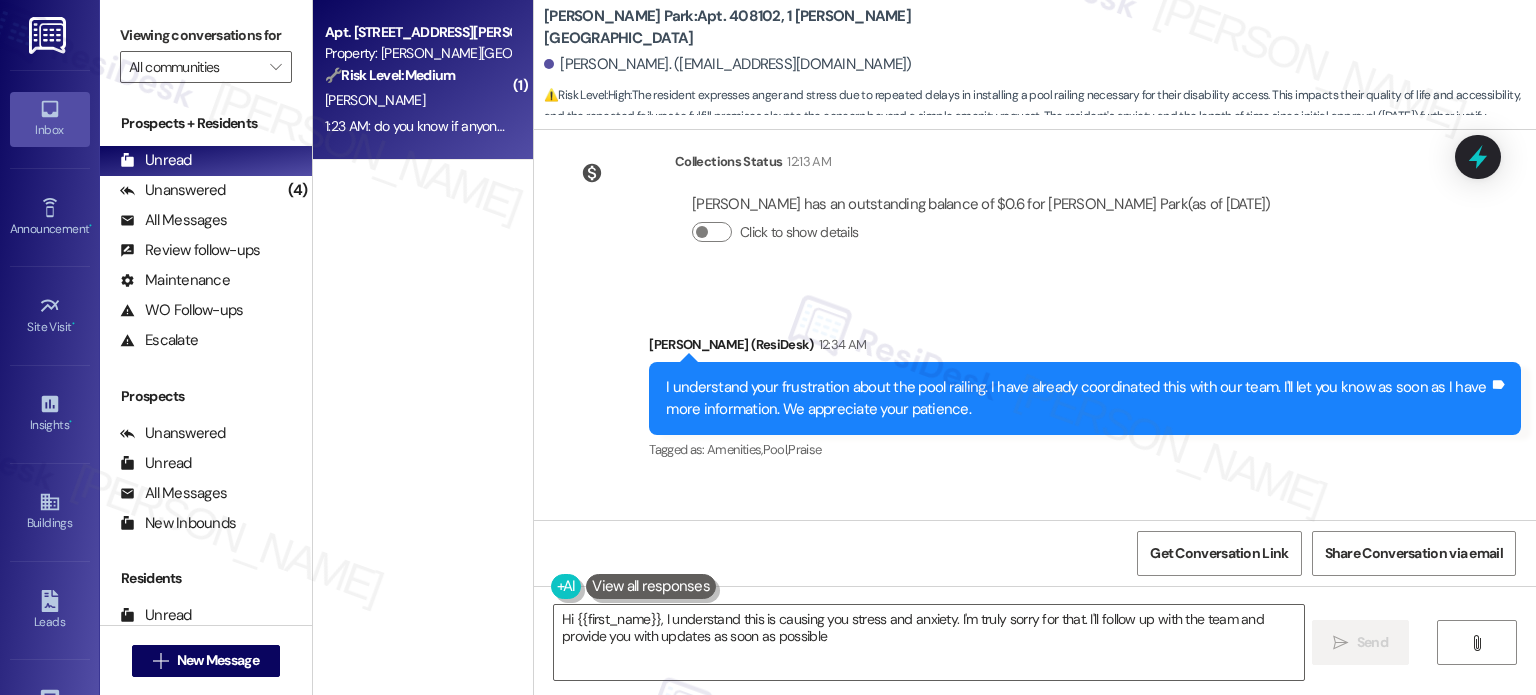 type on "Hi {{first_name}}, I understand this is causing you stress and anxiety. I'm truly sorry for that. I'll follow up with the team and provide you with updates as soon as possible." 